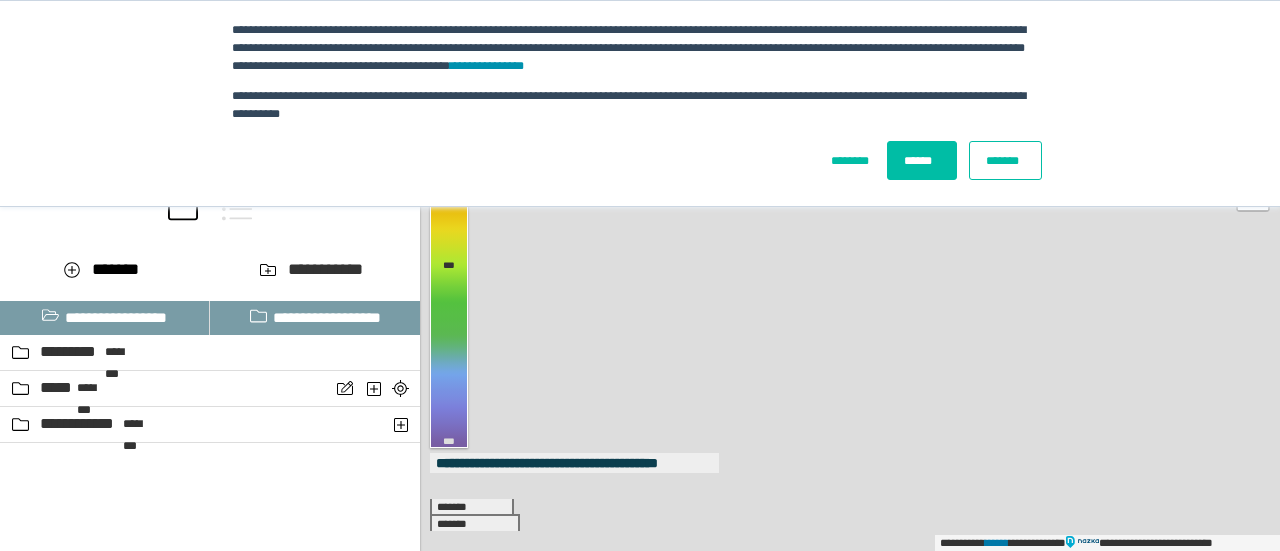 scroll, scrollTop: 0, scrollLeft: 0, axis: both 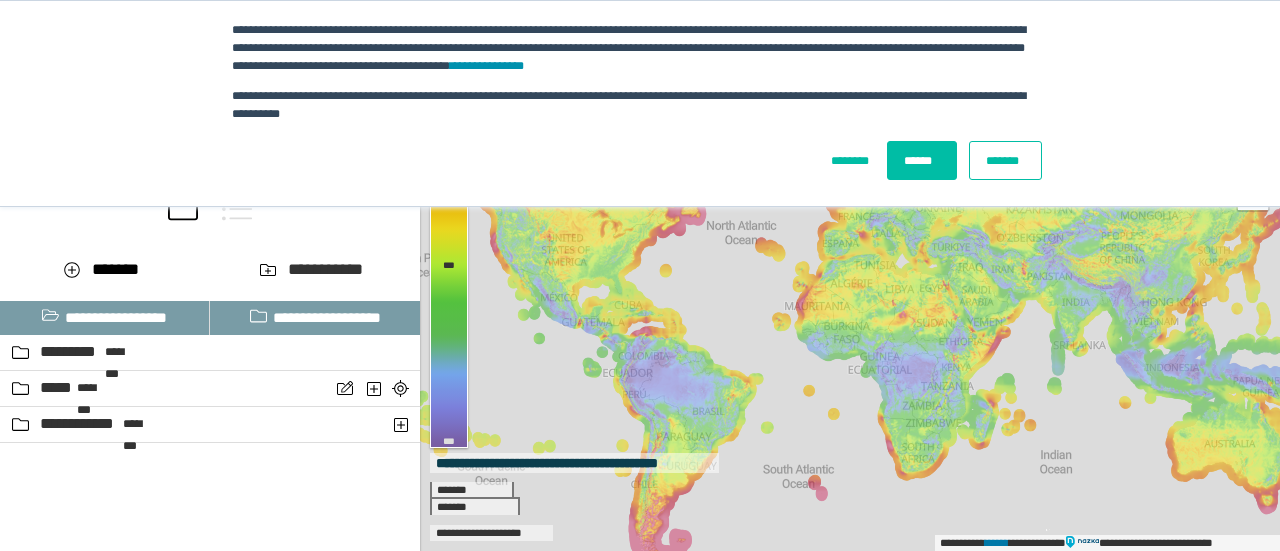 click on "******" at bounding box center (922, 160) 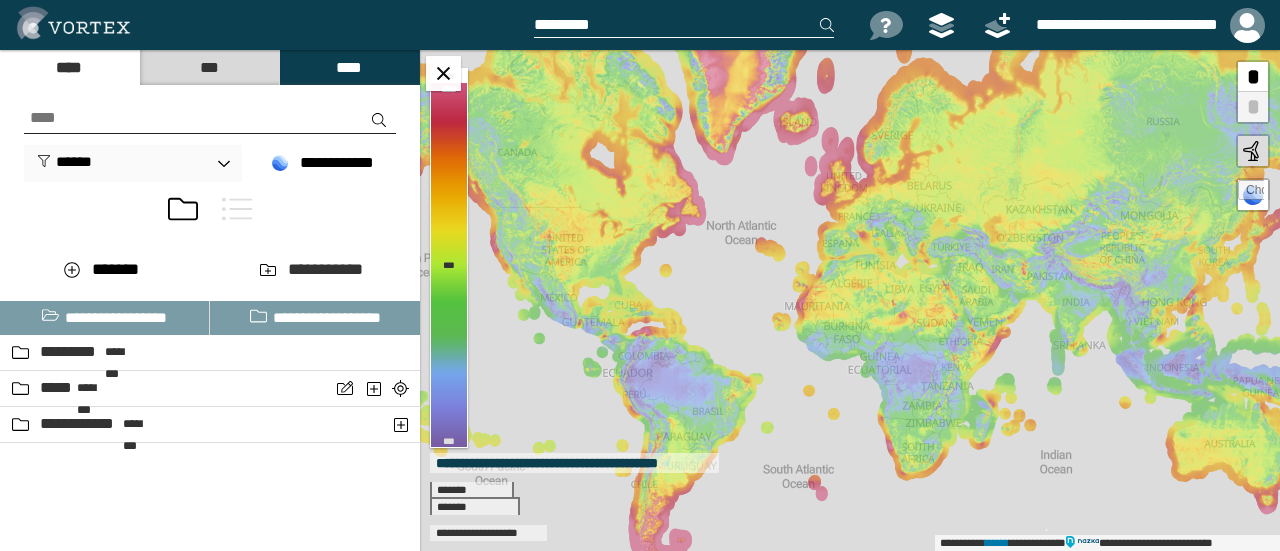 click at bounding box center (684, 25) 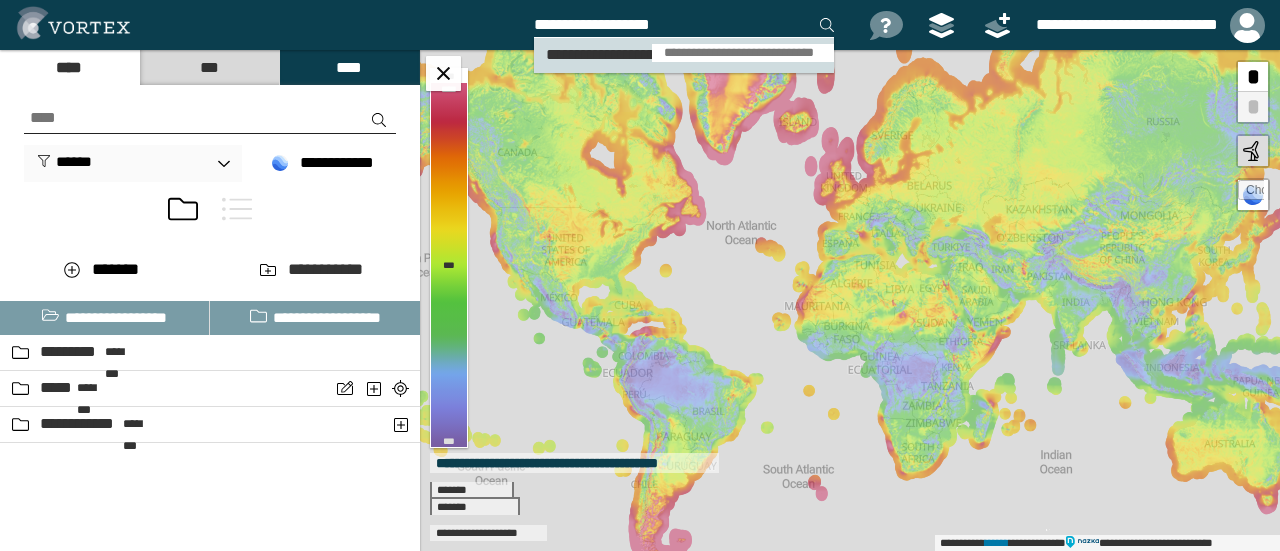 type on "**********" 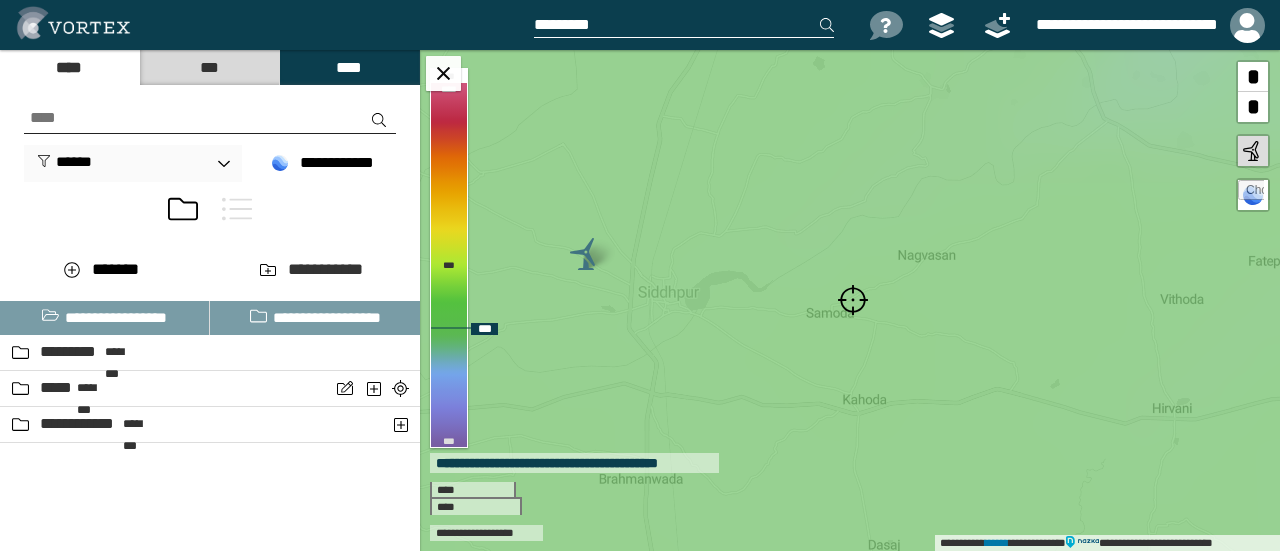 click at bounding box center [853, 300] 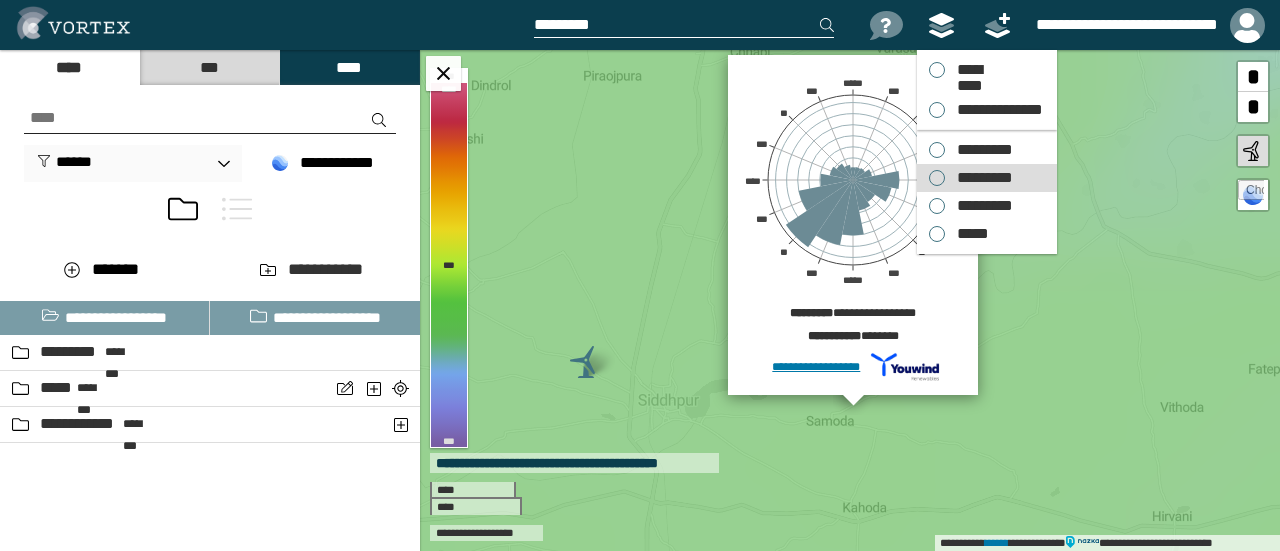 click on "*********" at bounding box center [987, 178] 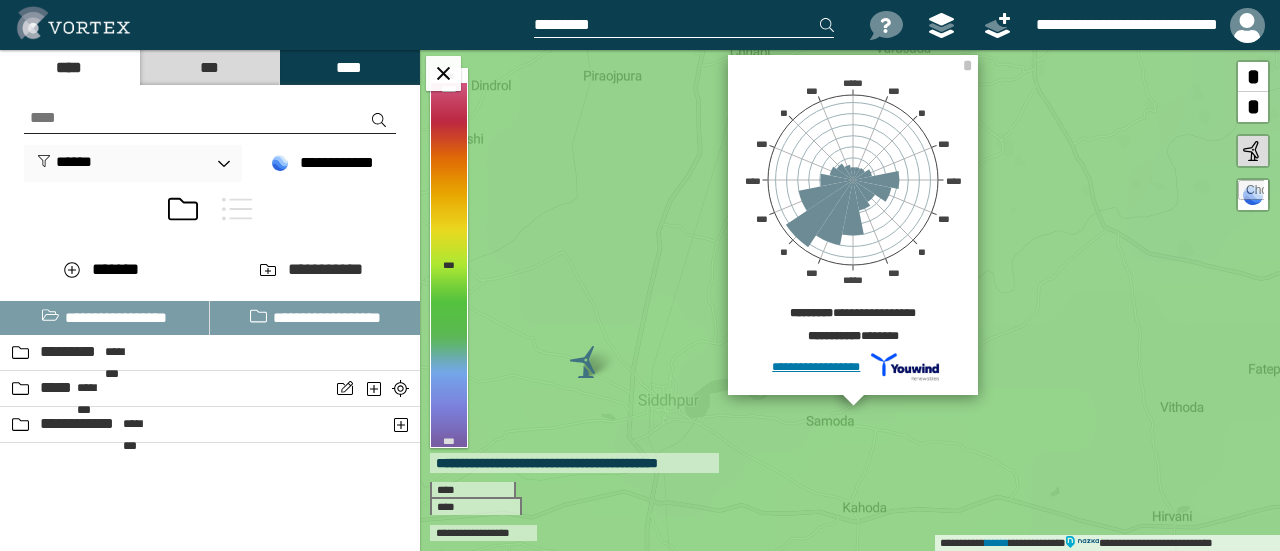 click at bounding box center [684, 25] 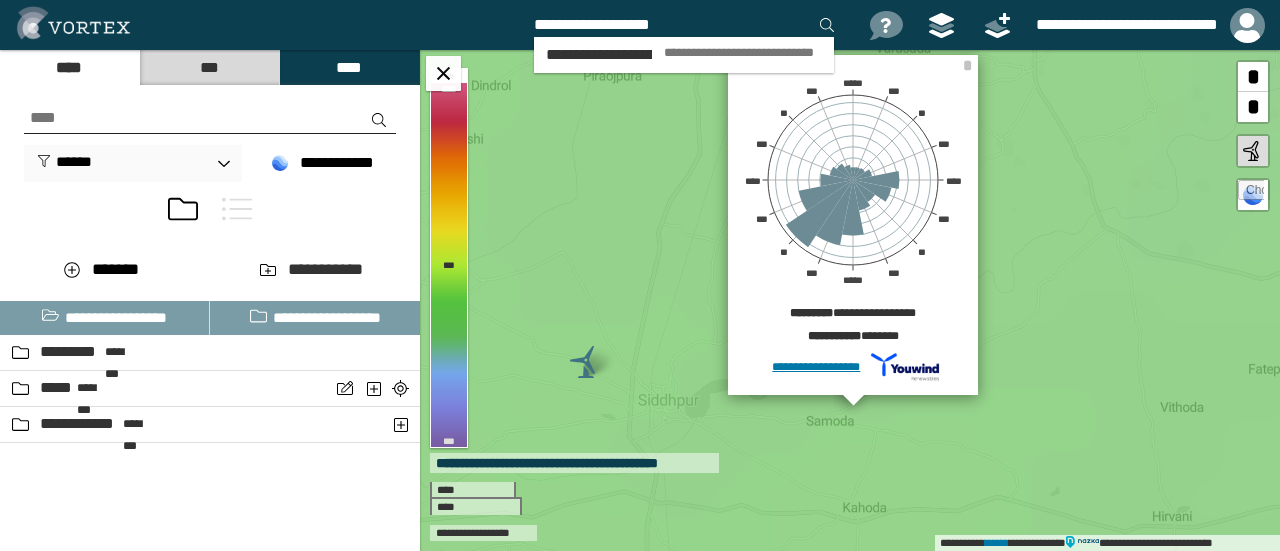 type on "**********" 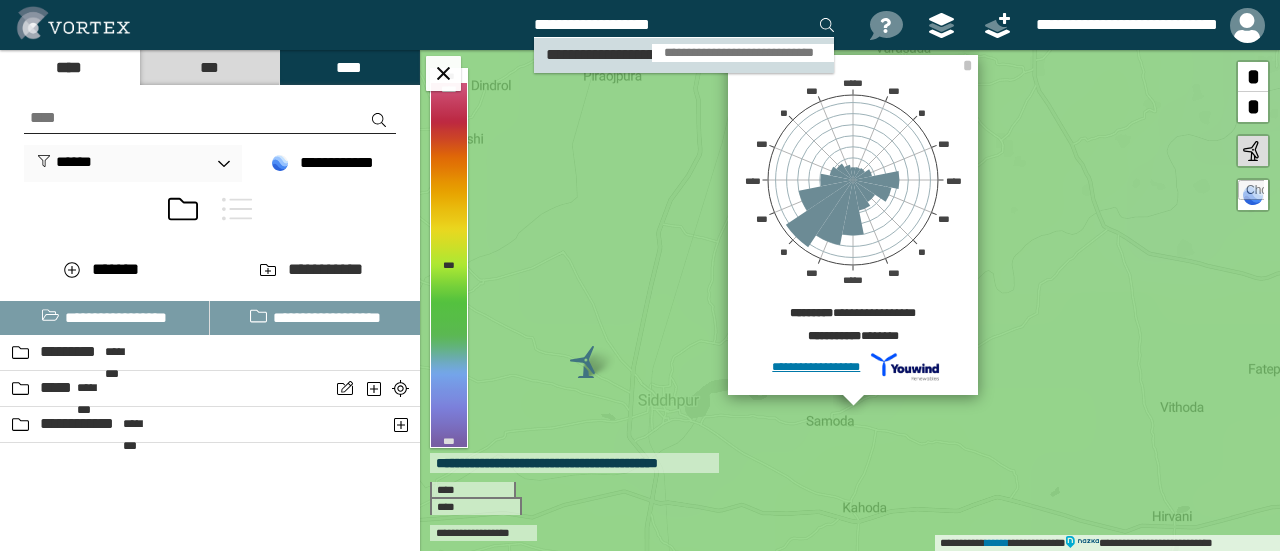 click on "**********" at bounding box center (743, 53) 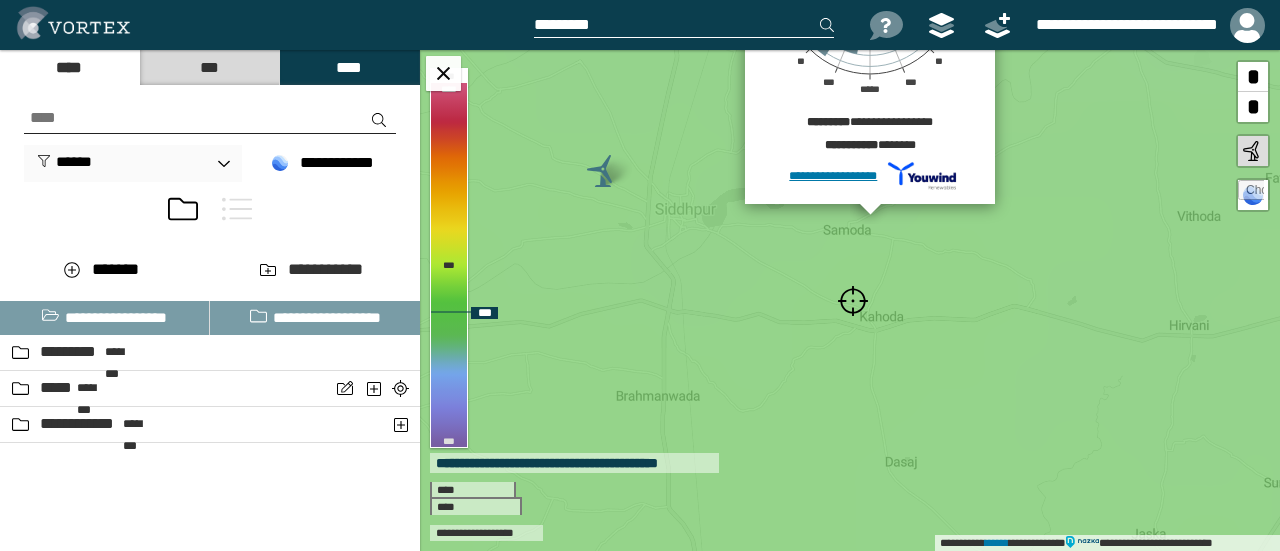 click at bounding box center (853, 301) 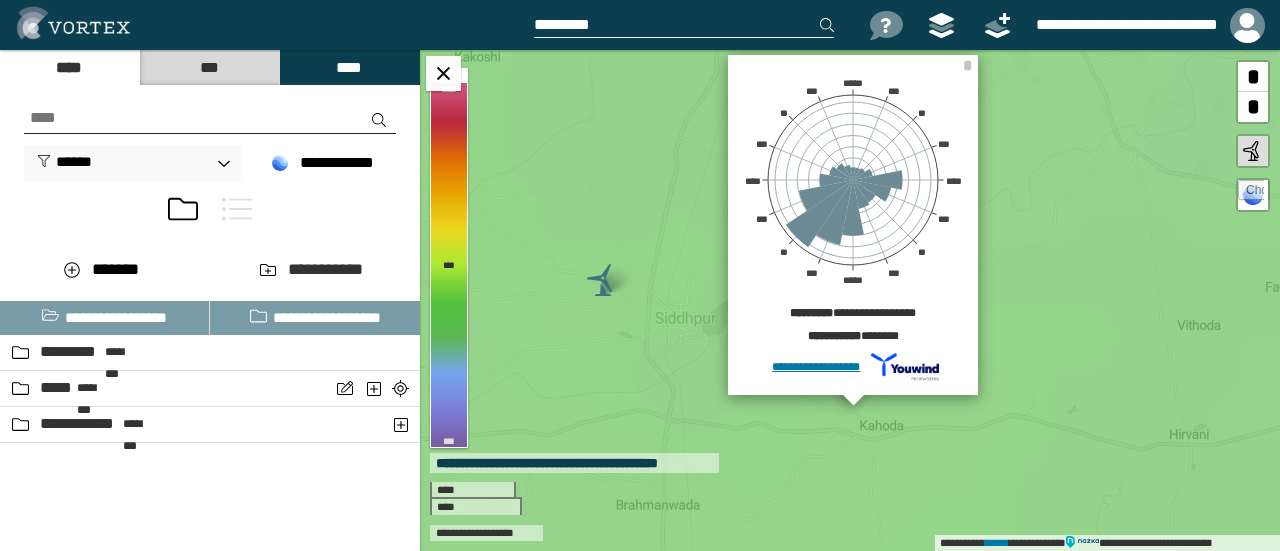 click at bounding box center (684, 25) 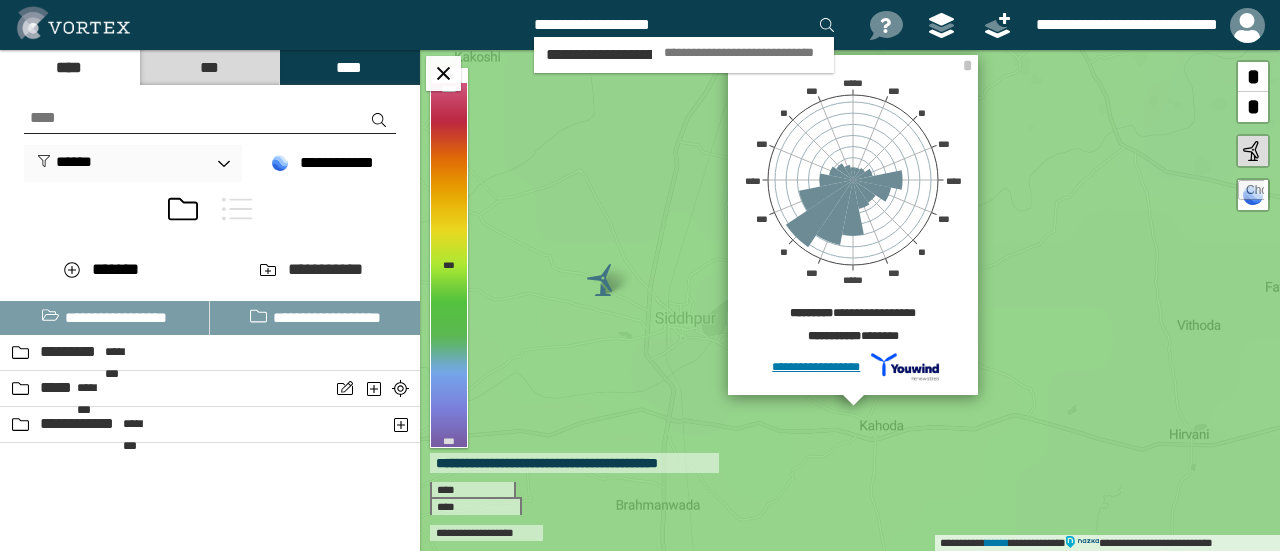 type on "**********" 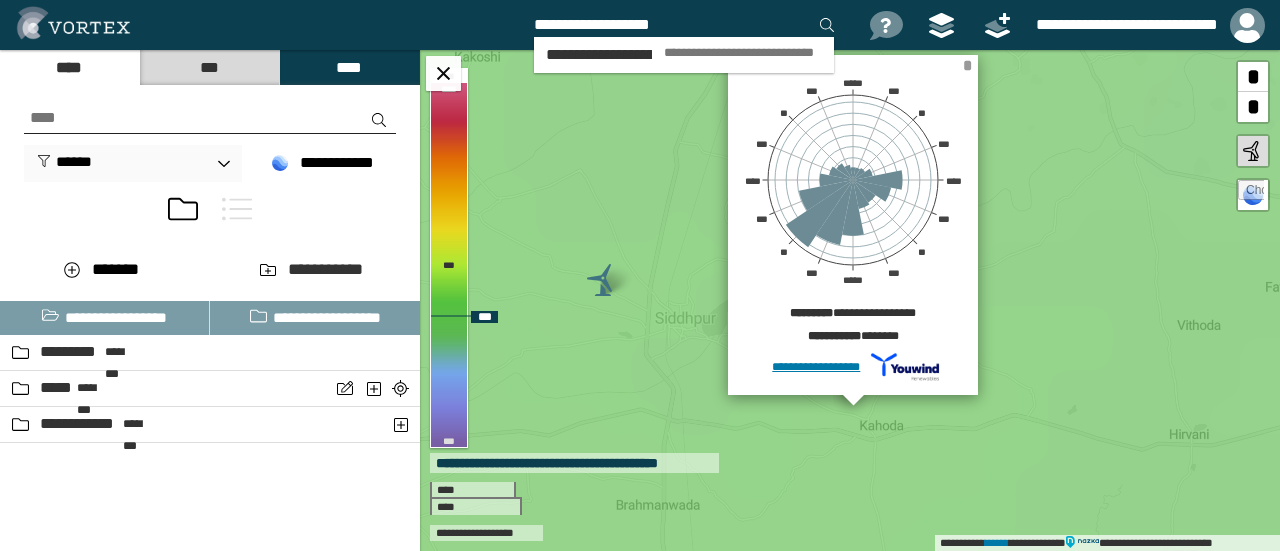 click on "*" at bounding box center (967, 65) 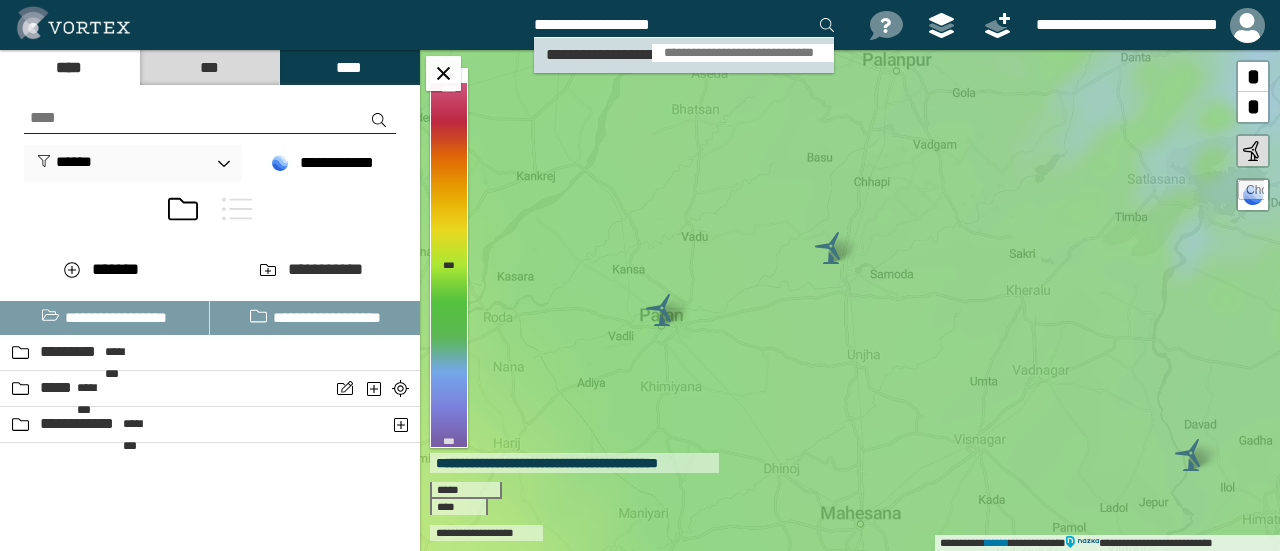 click on "**********" at bounding box center [634, 54] 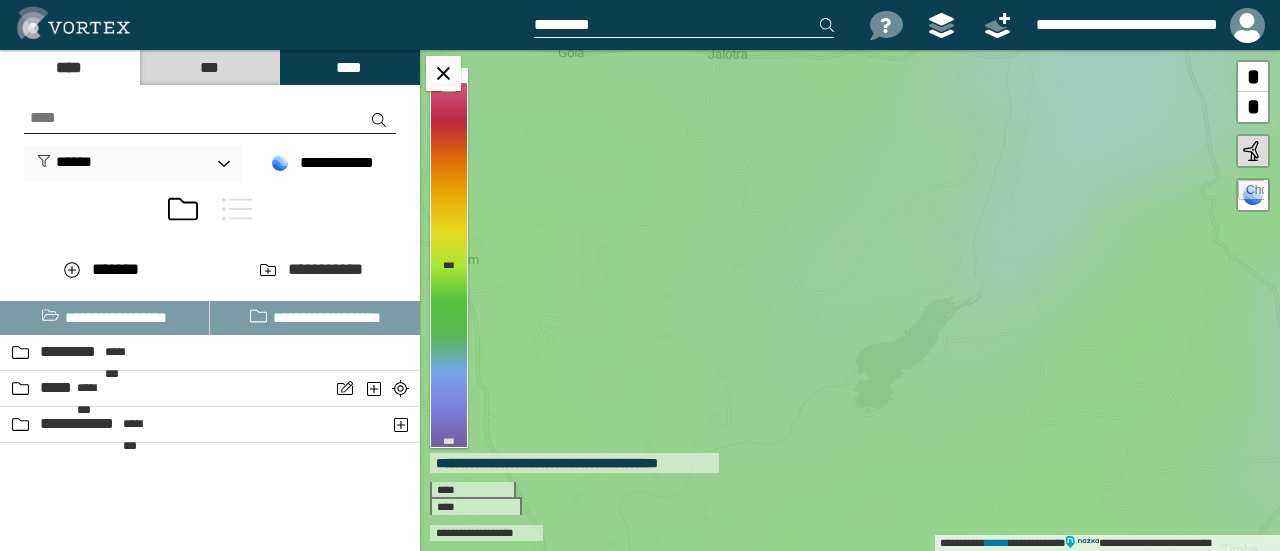 click at bounding box center [684, 25] 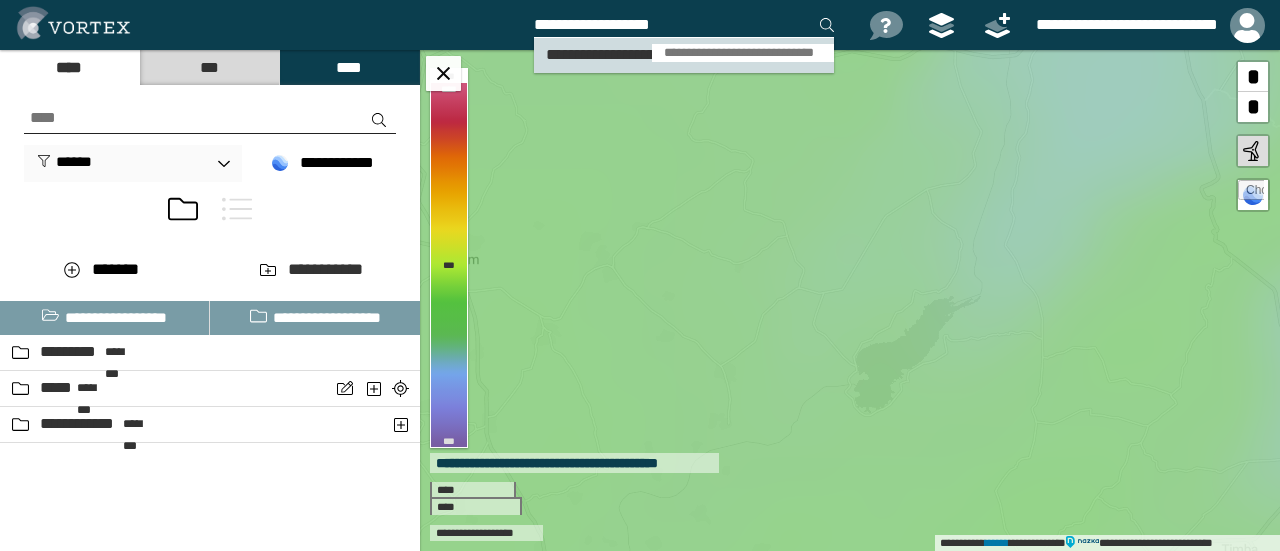 type on "**********" 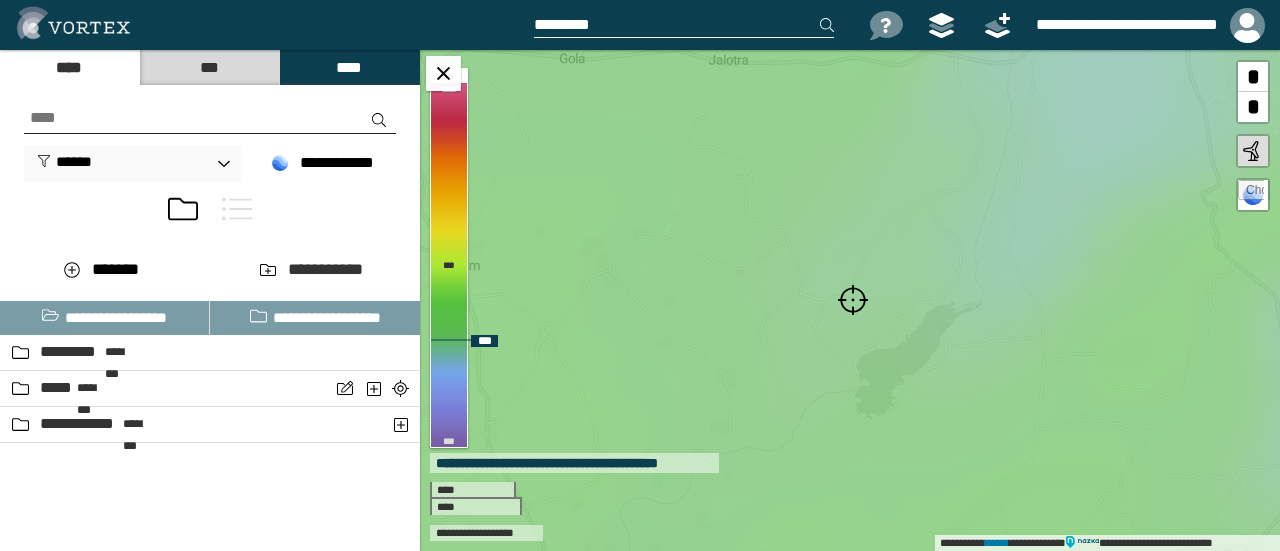 click at bounding box center (853, 300) 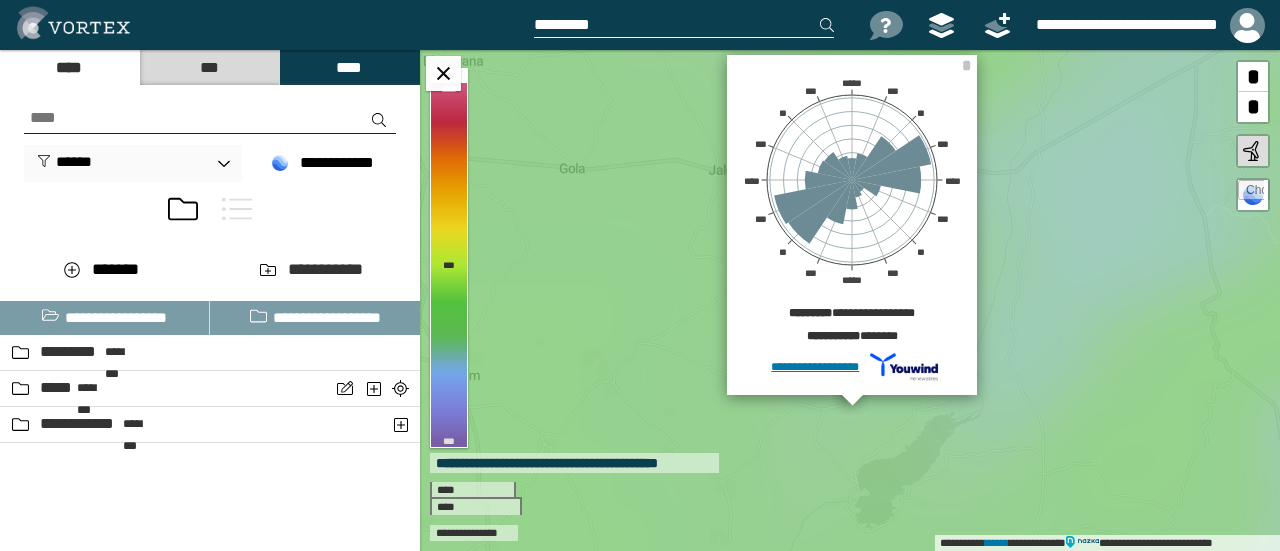 click at bounding box center (684, 25) 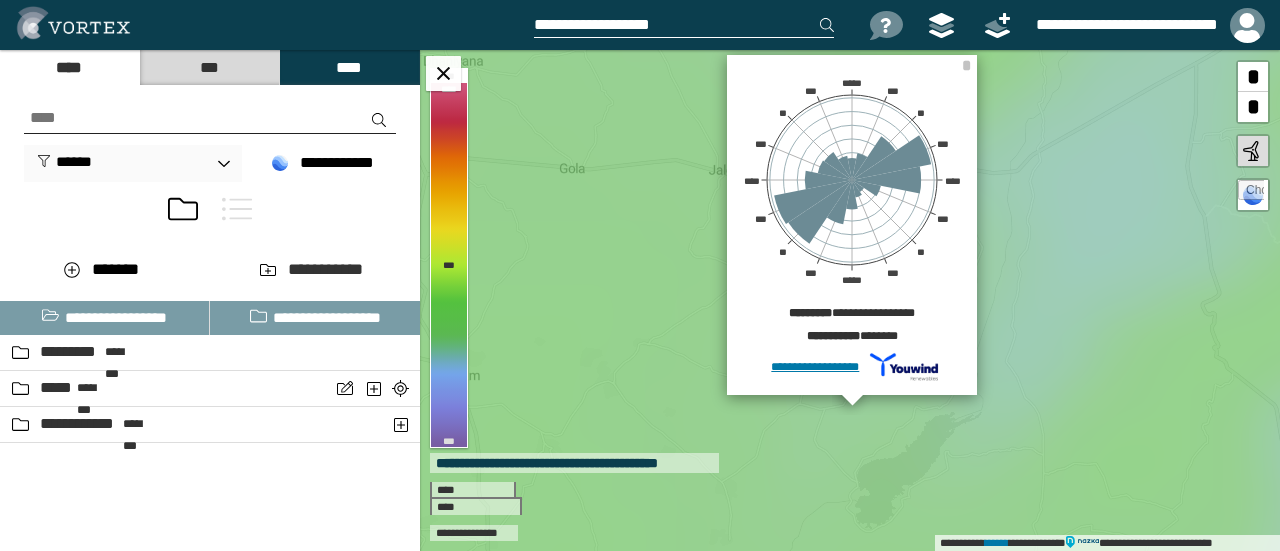 type on "**********" 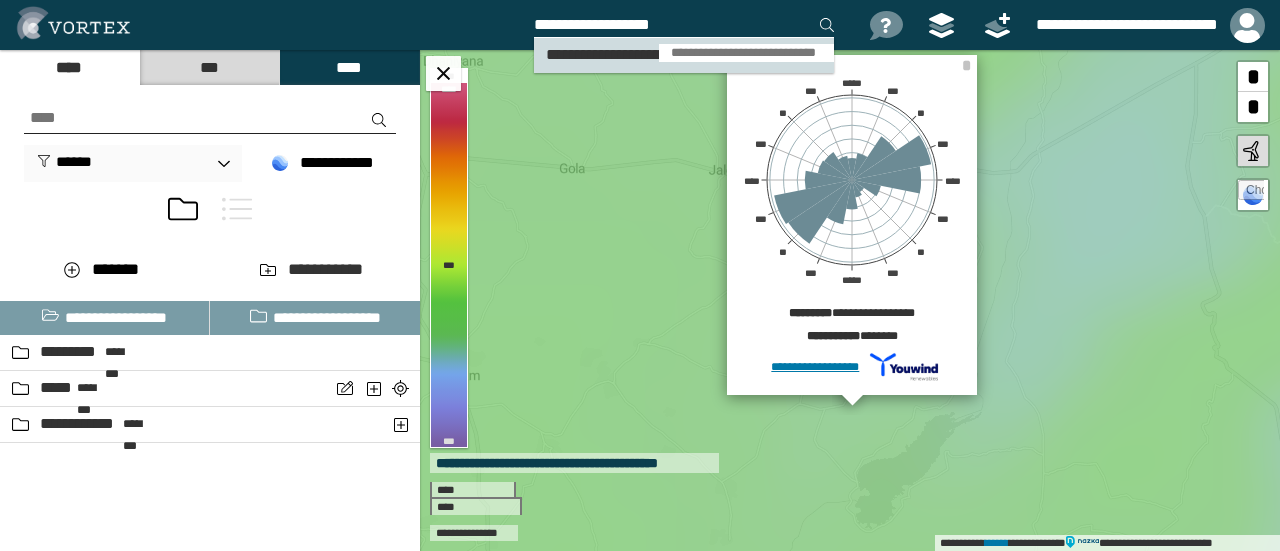 click on "**********" at bounding box center [746, 53] 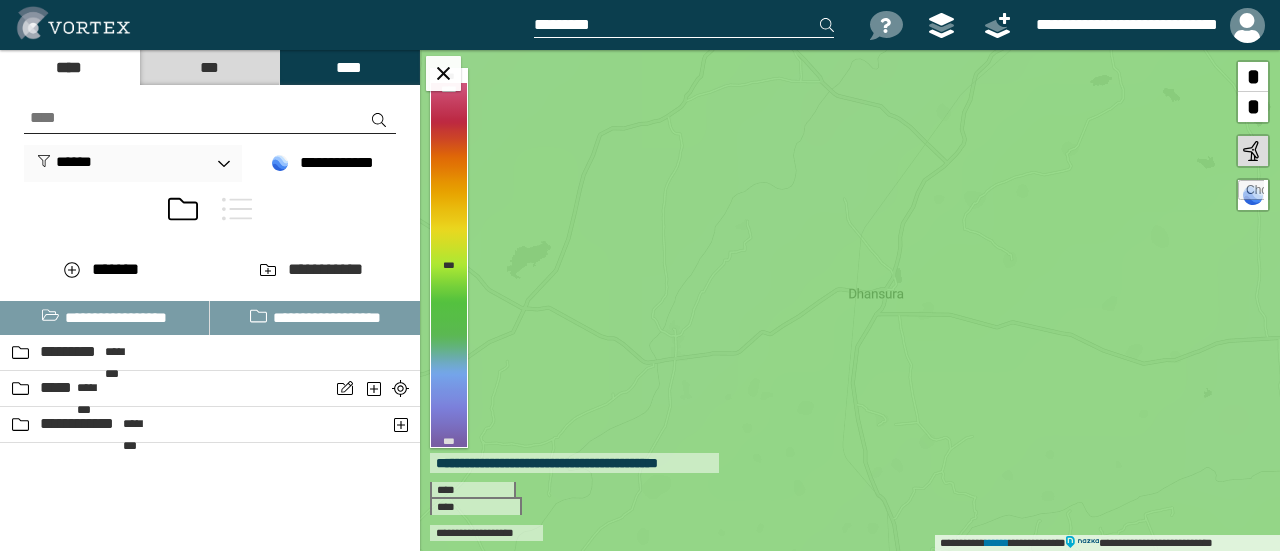 click at bounding box center [684, 25] 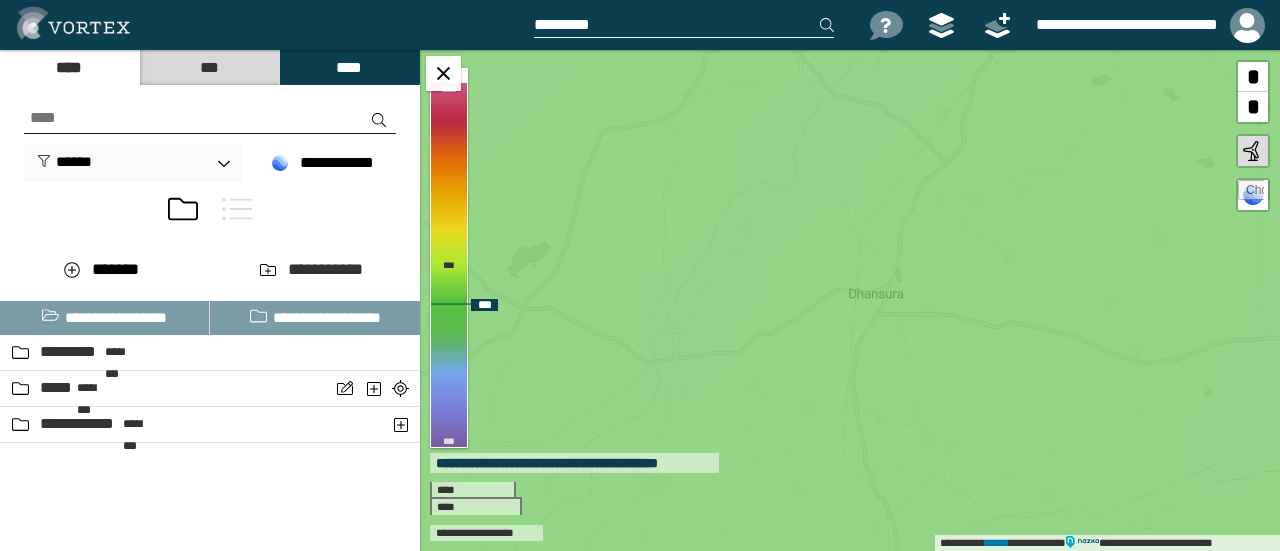 paste on "**********" 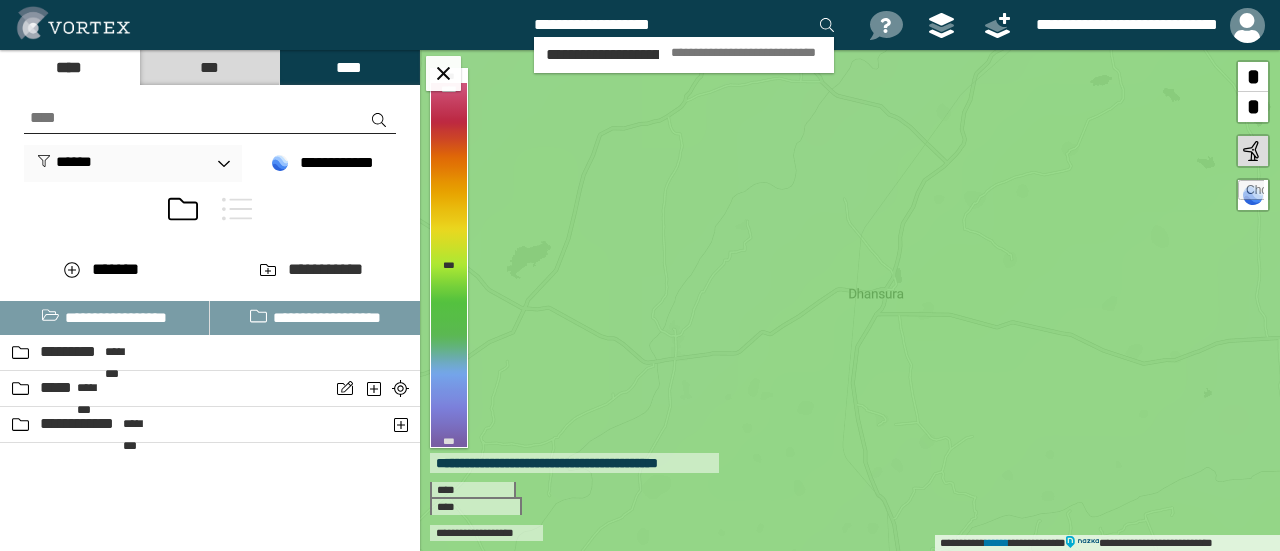 type on "**********" 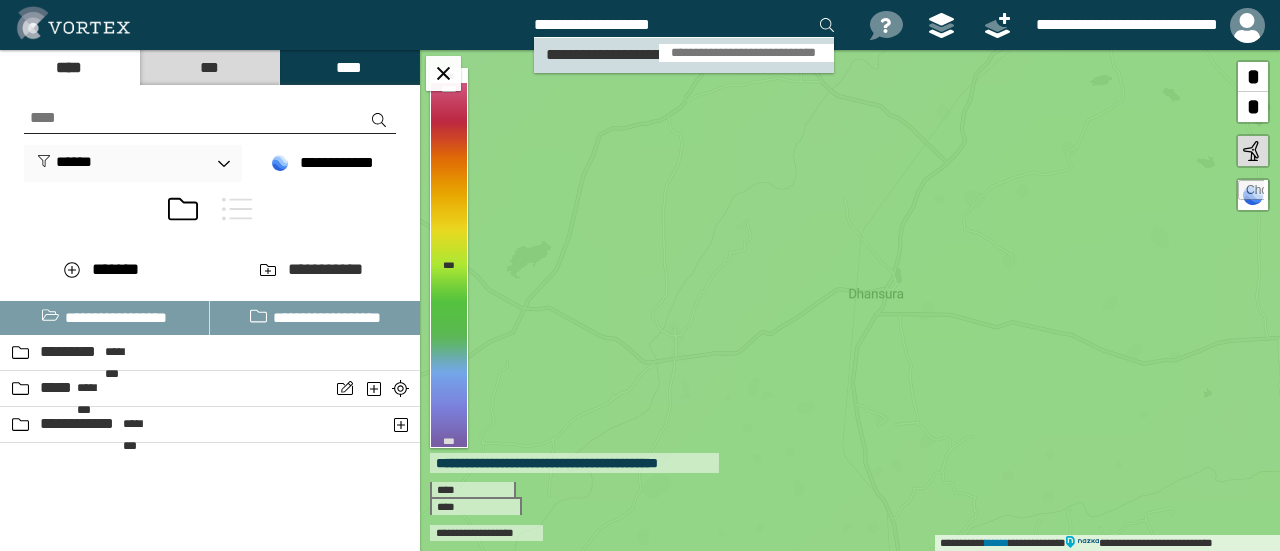 click on "**********" at bounding box center [643, 54] 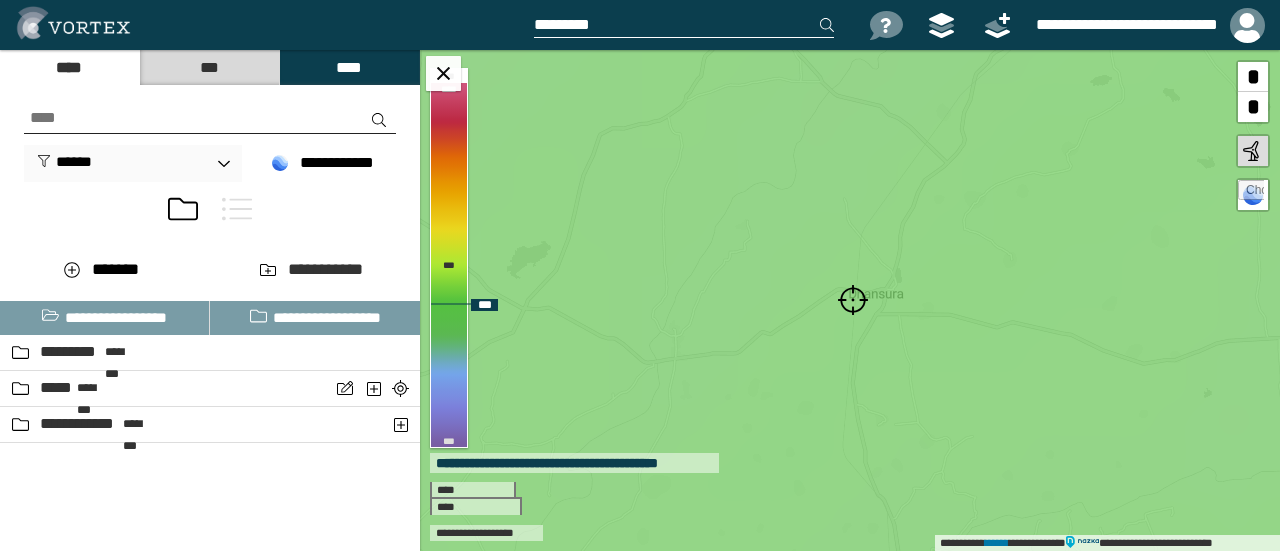 click at bounding box center [853, 300] 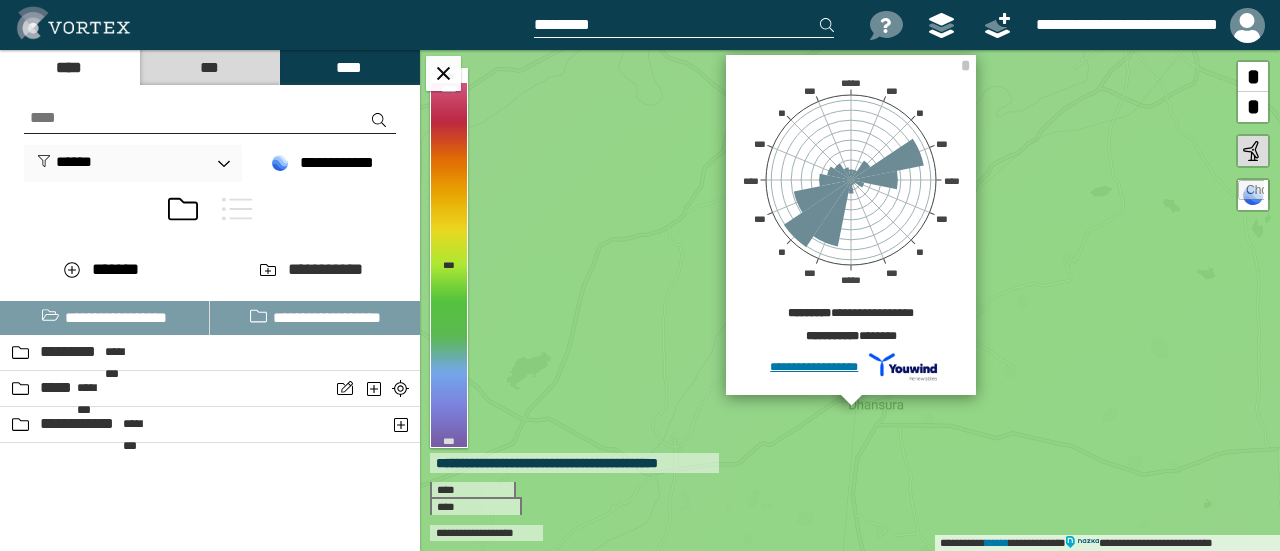 click at bounding box center (684, 25) 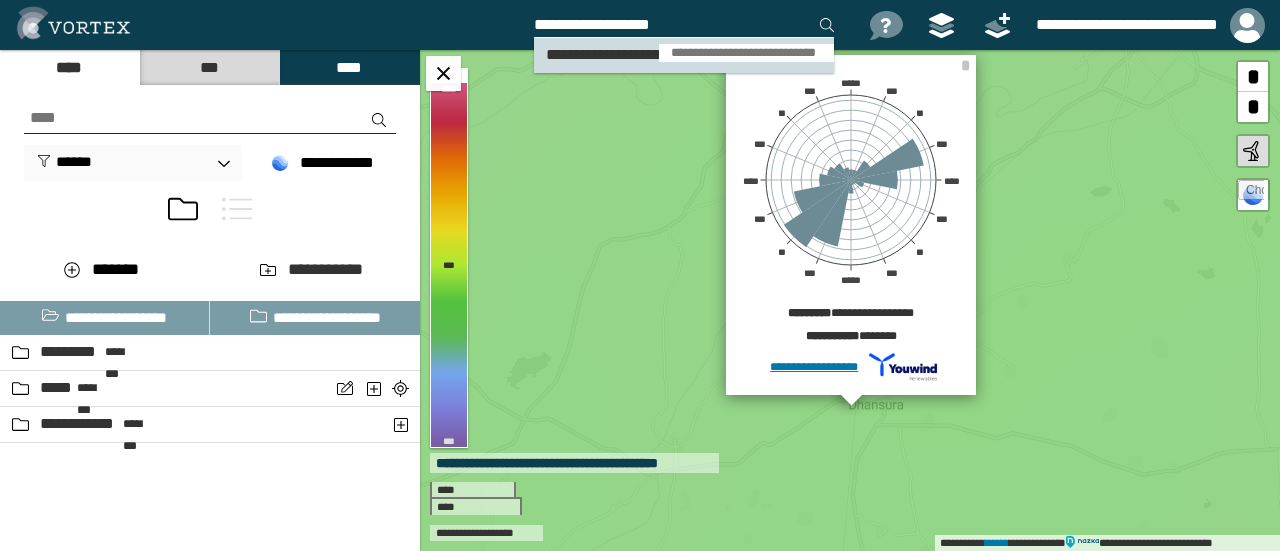 type on "**********" 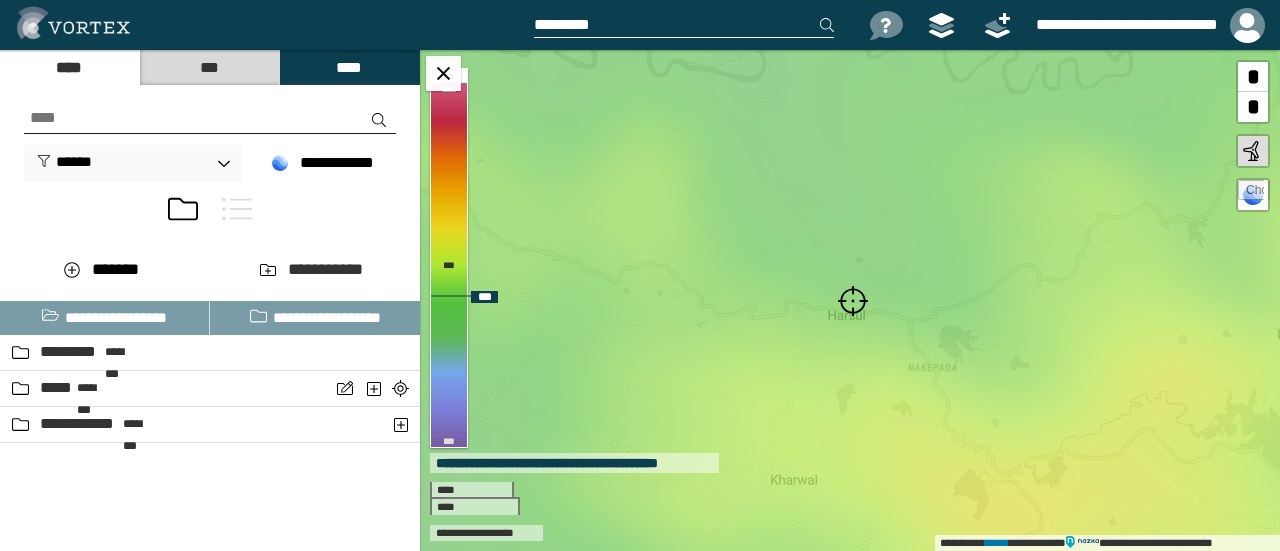 click at bounding box center (853, 301) 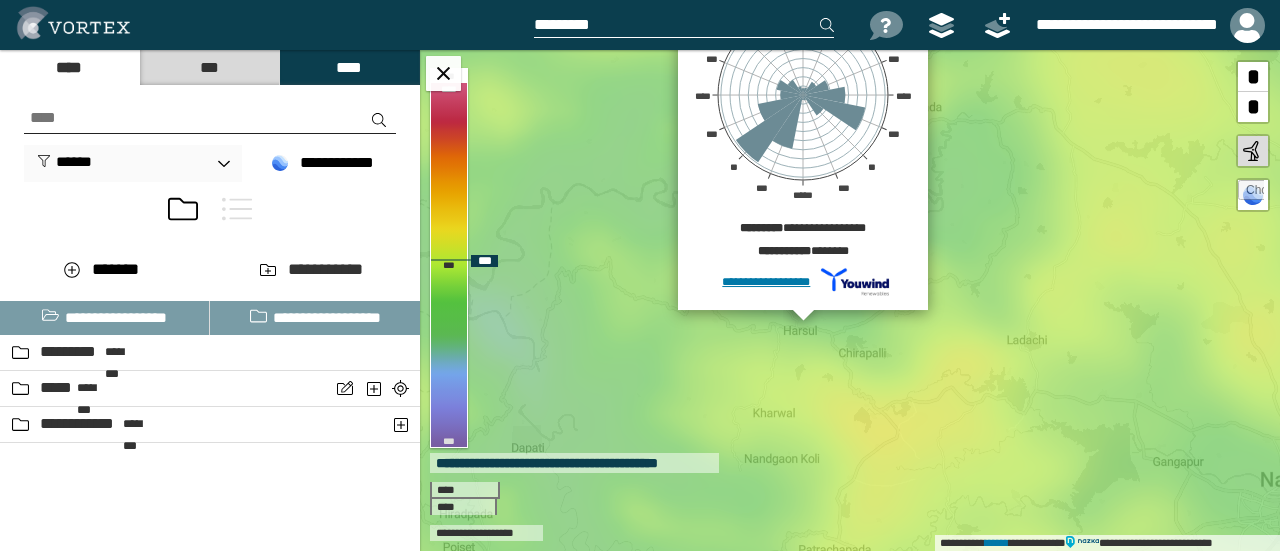 drag, startPoint x: 1052, startPoint y: 436, endPoint x: 903, endPoint y: 385, distance: 157.48651 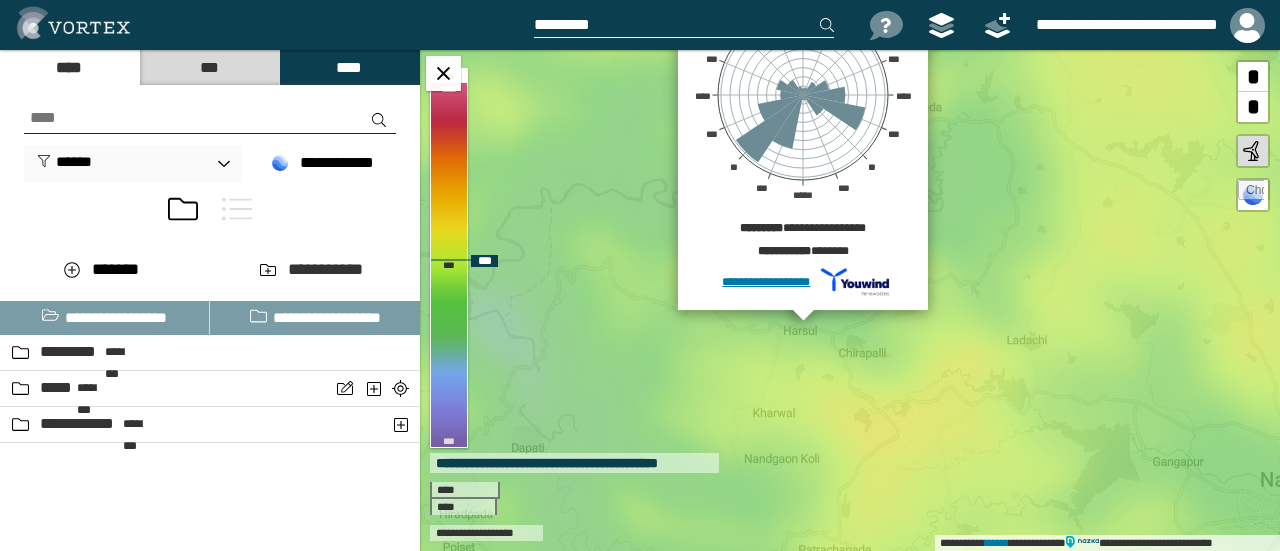 click on "**********" at bounding box center (850, 300) 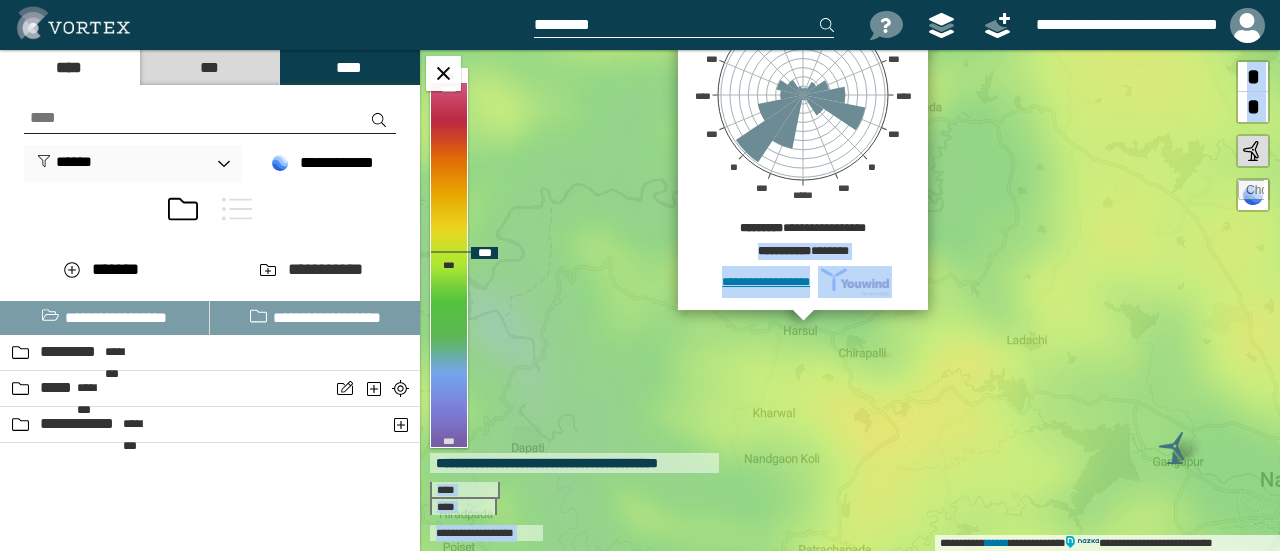 drag, startPoint x: 896, startPoint y: 229, endPoint x: 901, endPoint y: 393, distance: 164.0762 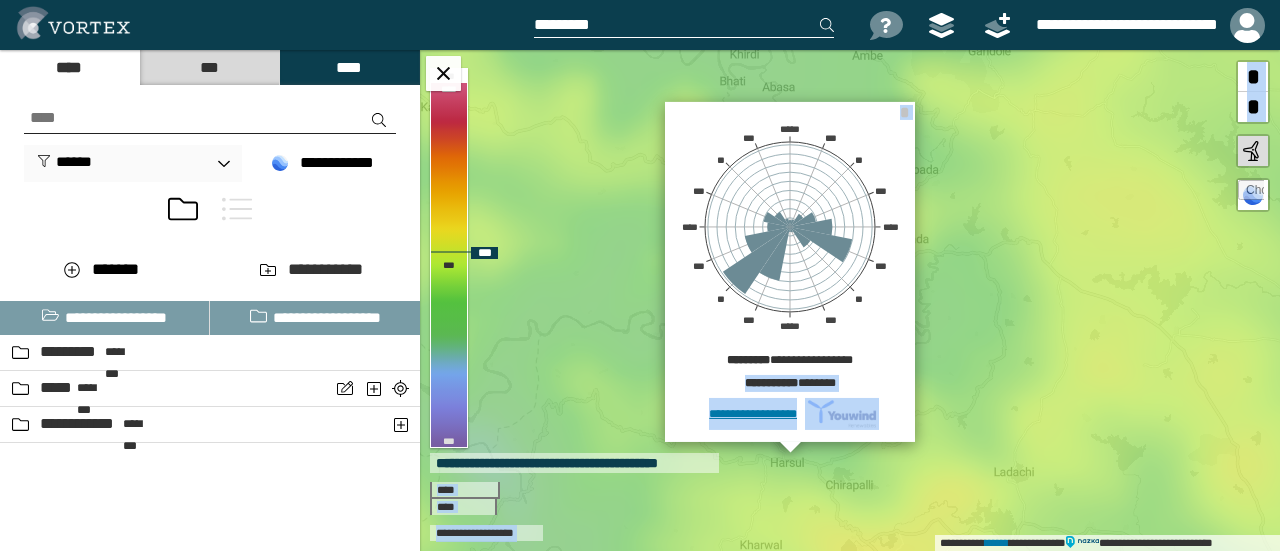 drag, startPoint x: 901, startPoint y: 393, endPoint x: 888, endPoint y: 525, distance: 132.63861 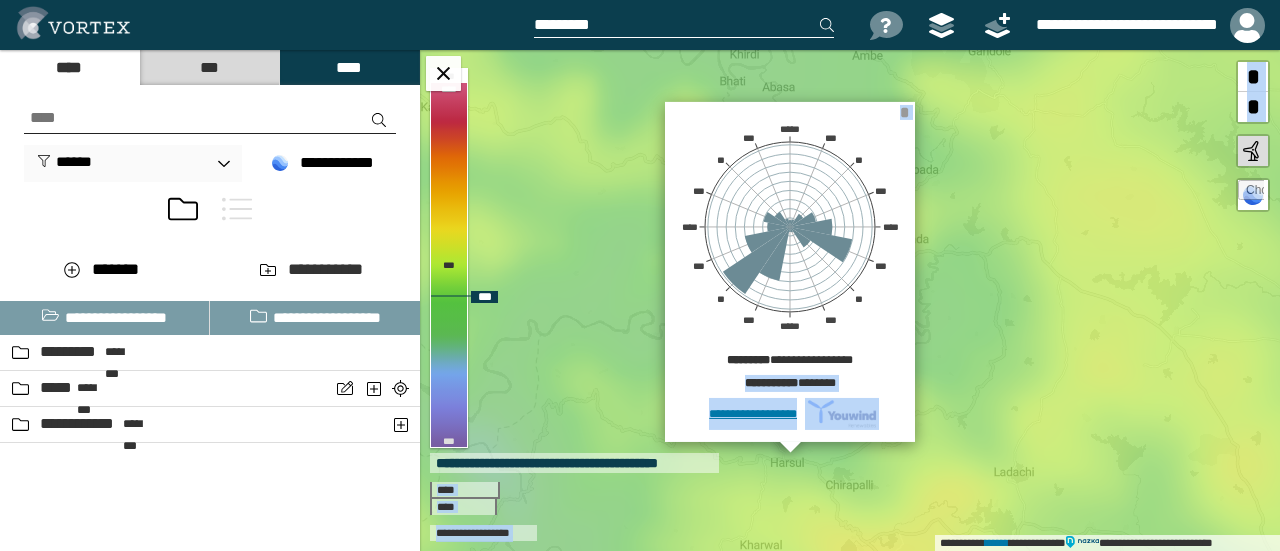 click on "*" at bounding box center (904, 112) 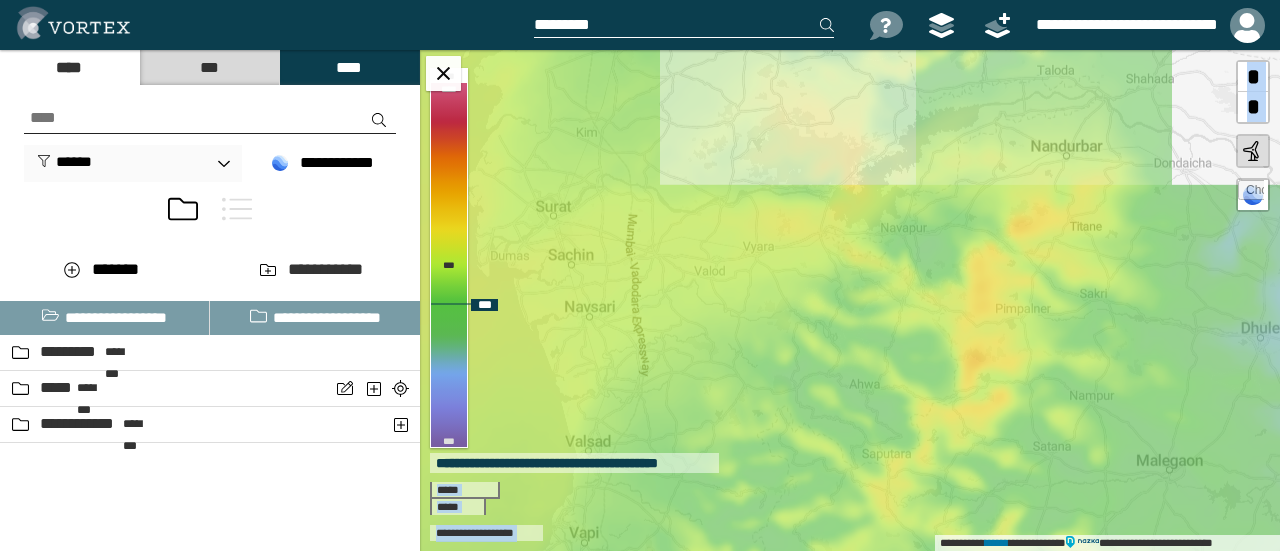 drag, startPoint x: 792, startPoint y: 209, endPoint x: 776, endPoint y: 482, distance: 273.46848 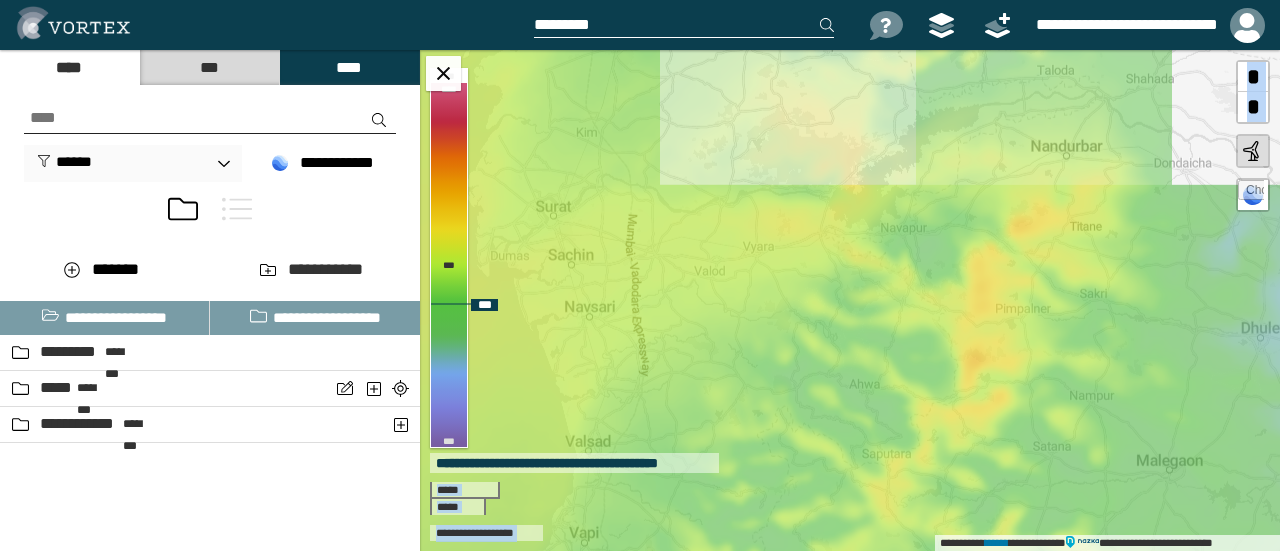 click on "**********" at bounding box center [850, 300] 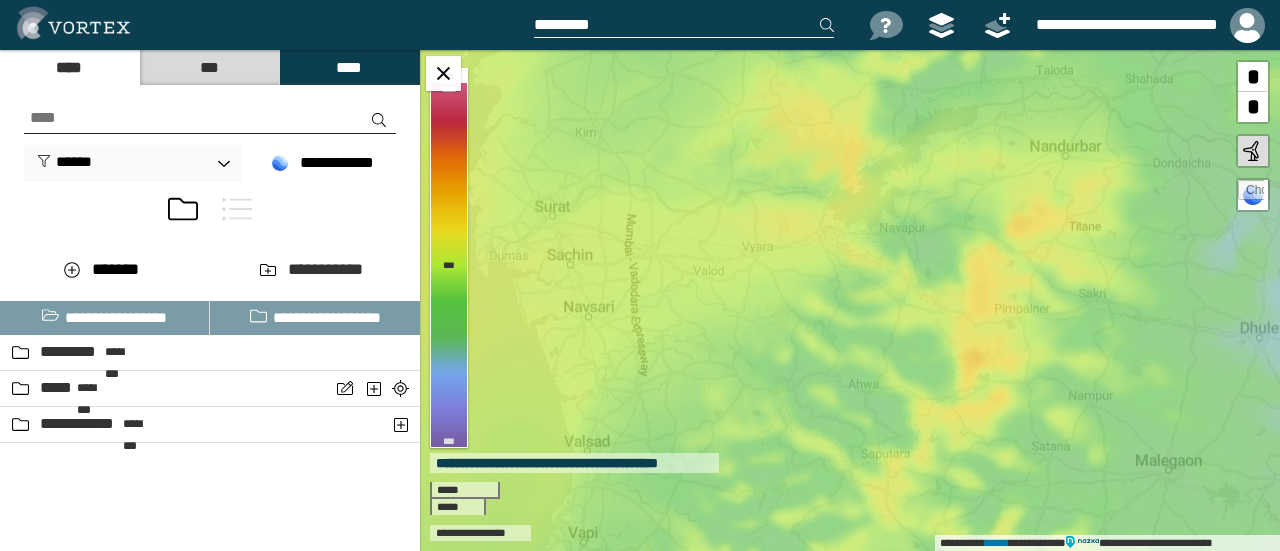 click at bounding box center [684, 25] 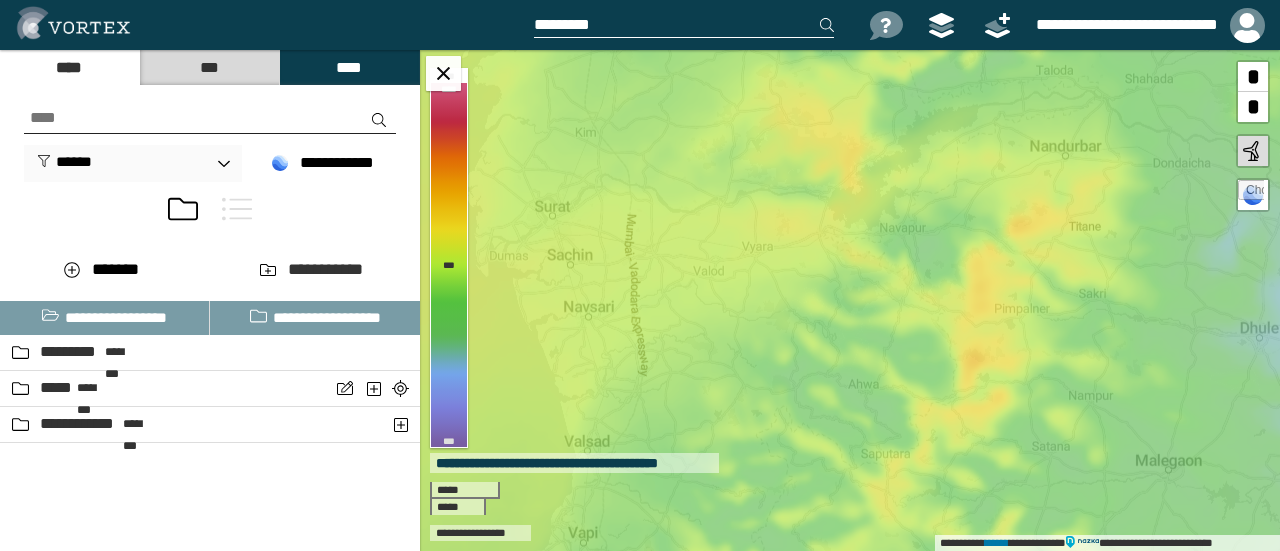 click at bounding box center (697, 25) 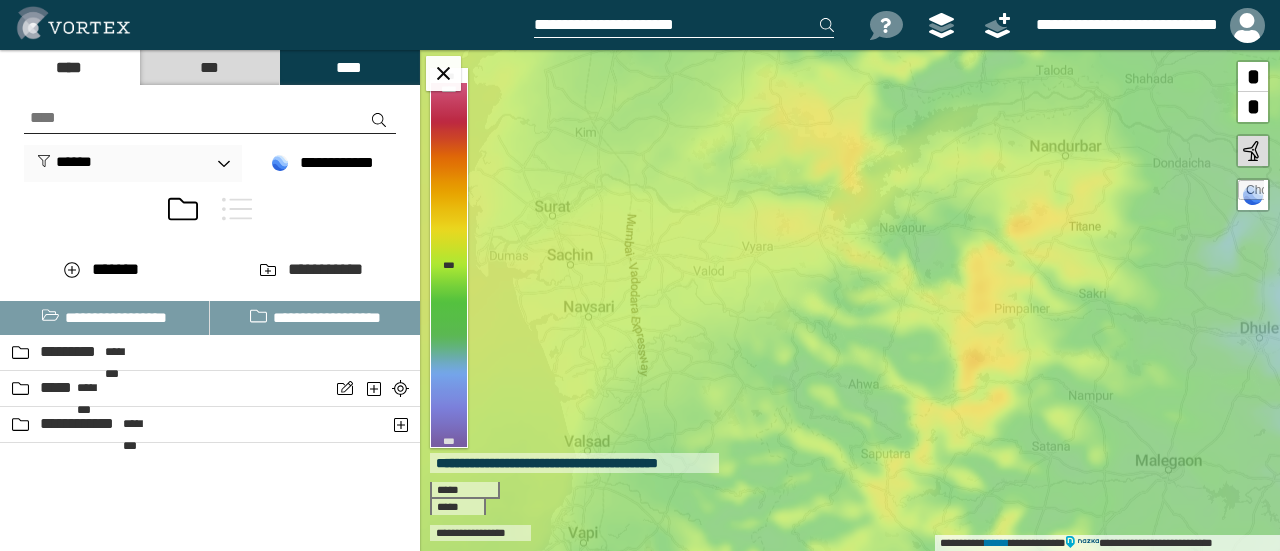 type on "**********" 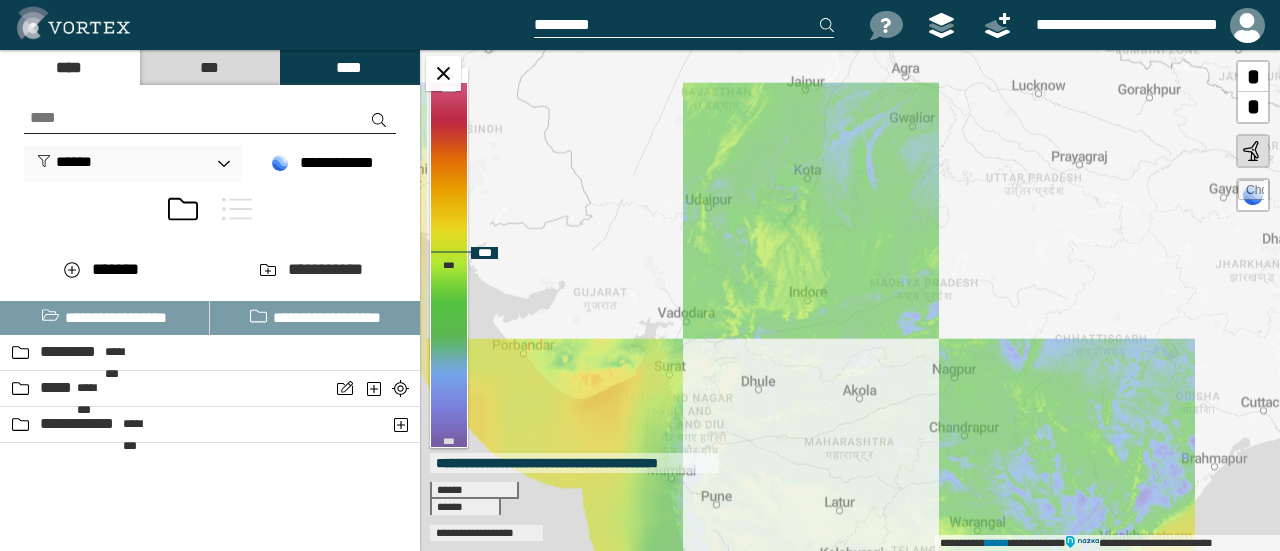 drag, startPoint x: 819, startPoint y: 211, endPoint x: 726, endPoint y: 383, distance: 195.53261 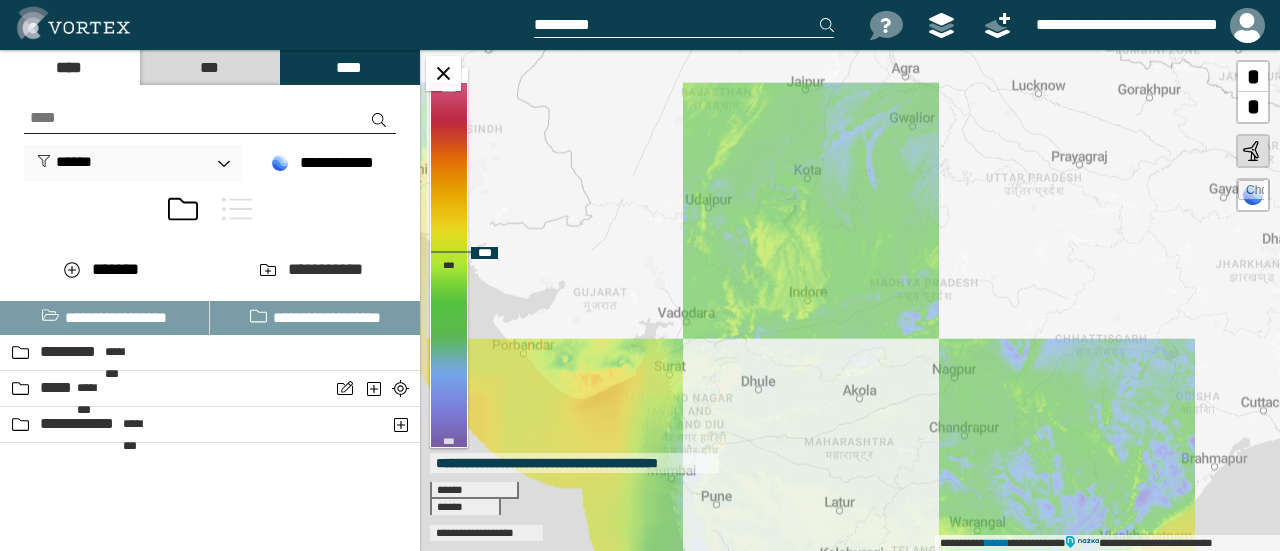 click on "**********" at bounding box center [850, 300] 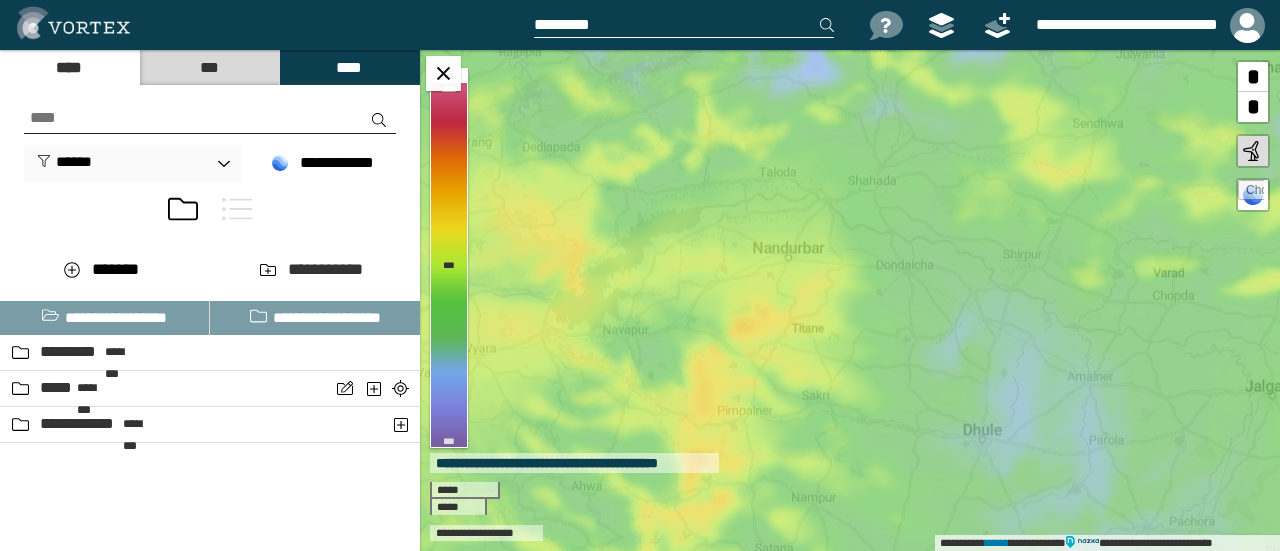 click at bounding box center [684, 25] 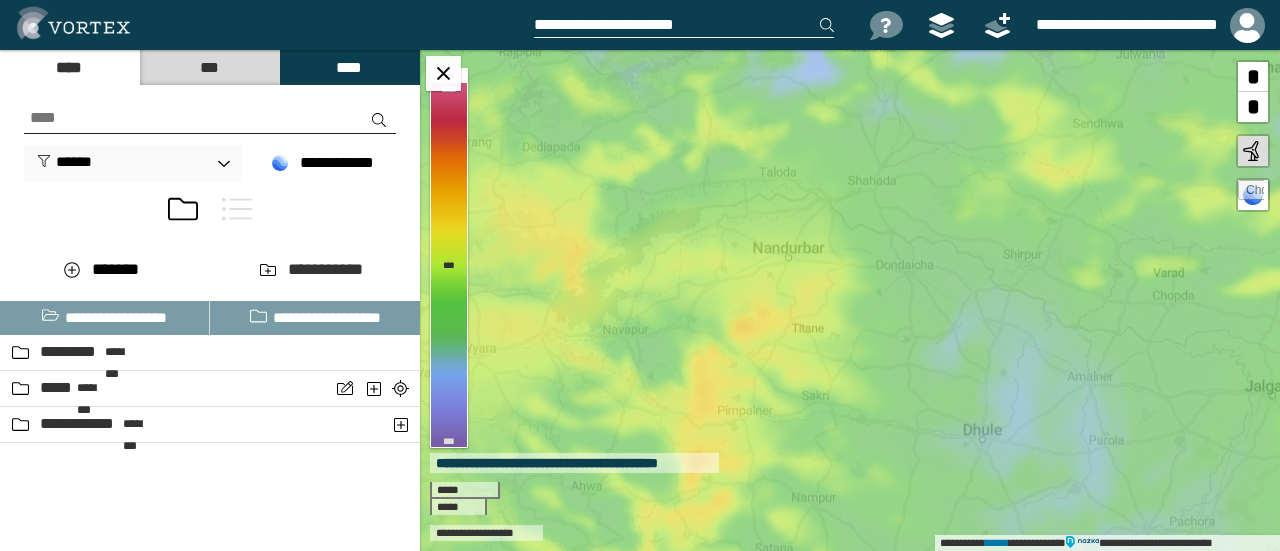 type on "**********" 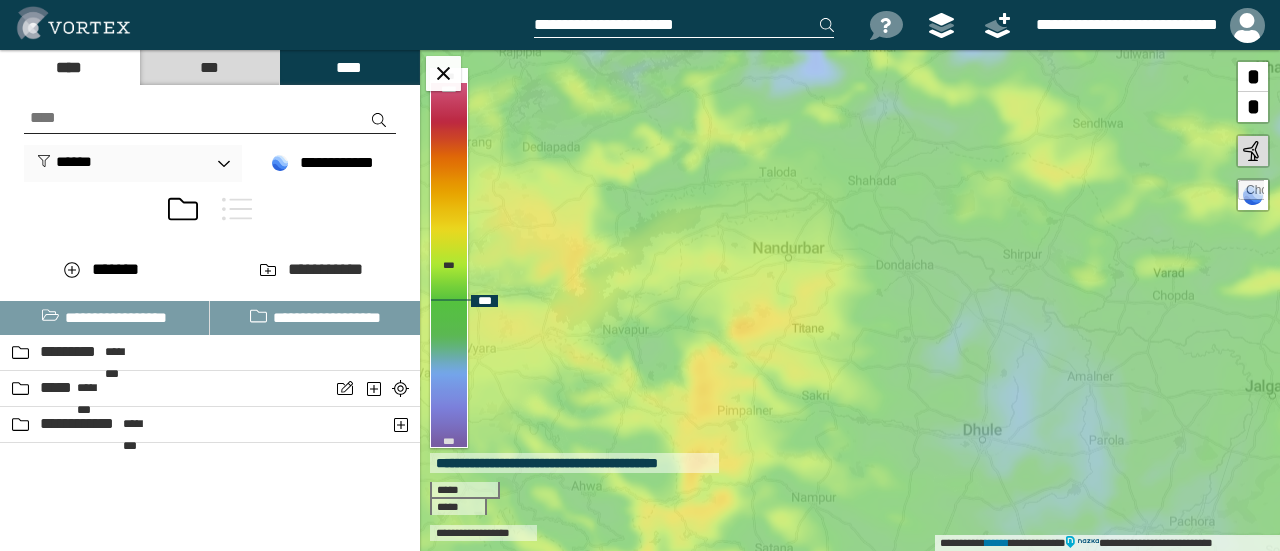 type 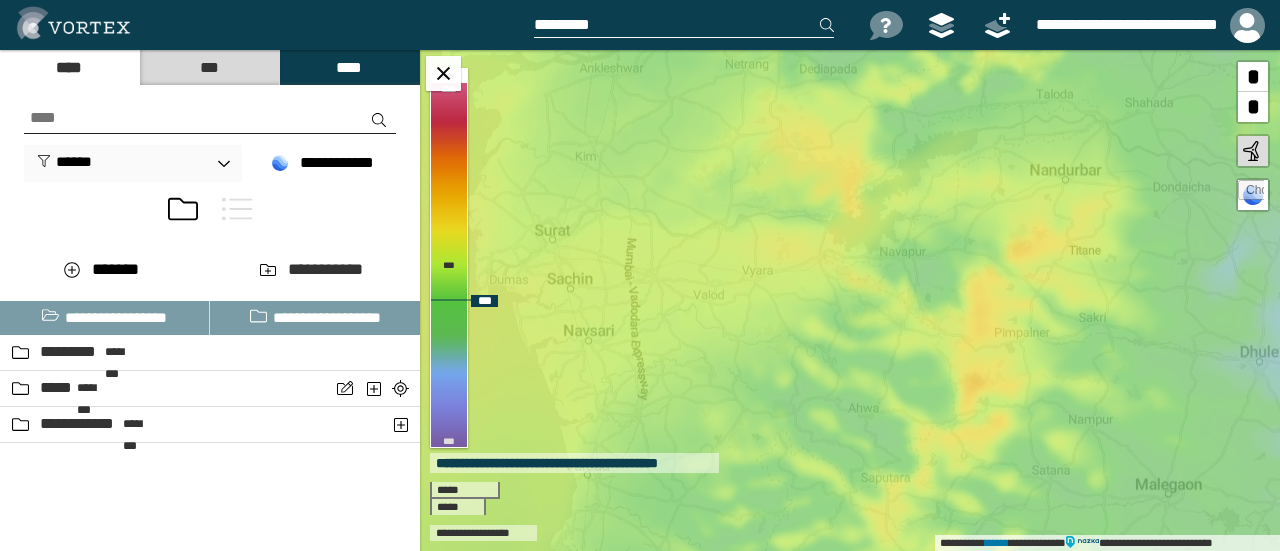 drag, startPoint x: 661, startPoint y: 330, endPoint x: 938, endPoint y: 252, distance: 287.7725 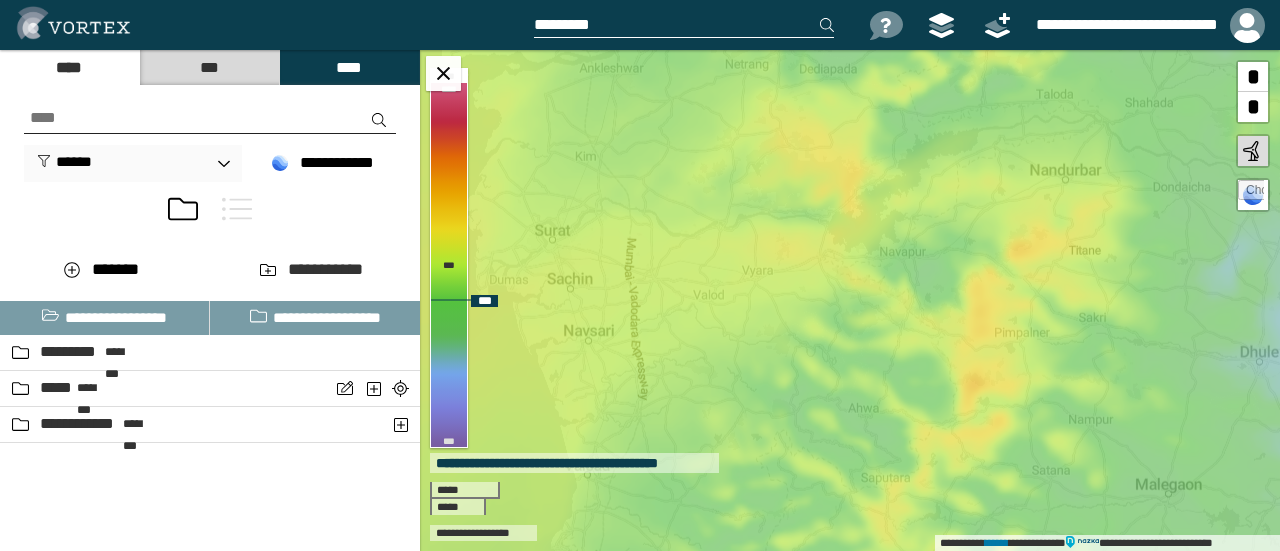 click on "**********" at bounding box center (850, 300) 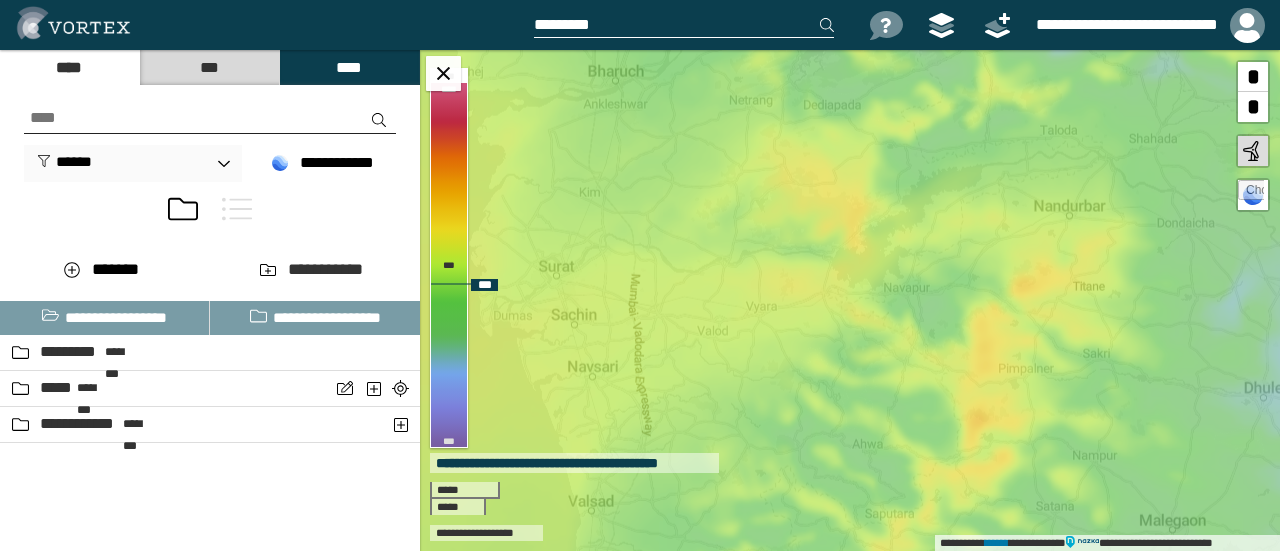 drag, startPoint x: 780, startPoint y: 365, endPoint x: 784, endPoint y: 405, distance: 40.1995 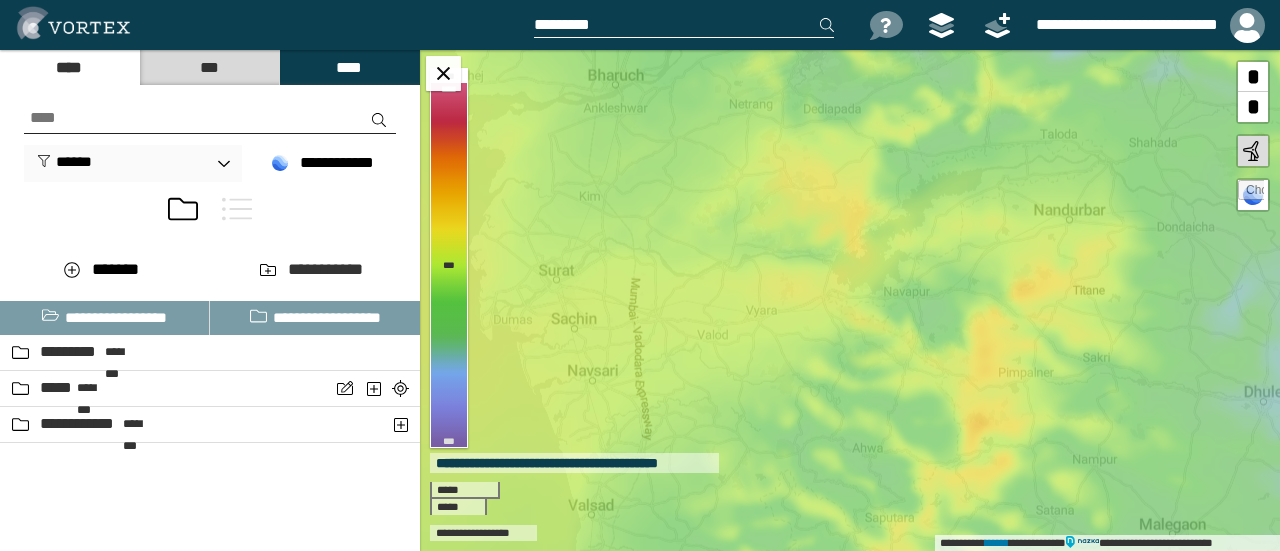 click at bounding box center [697, 25] 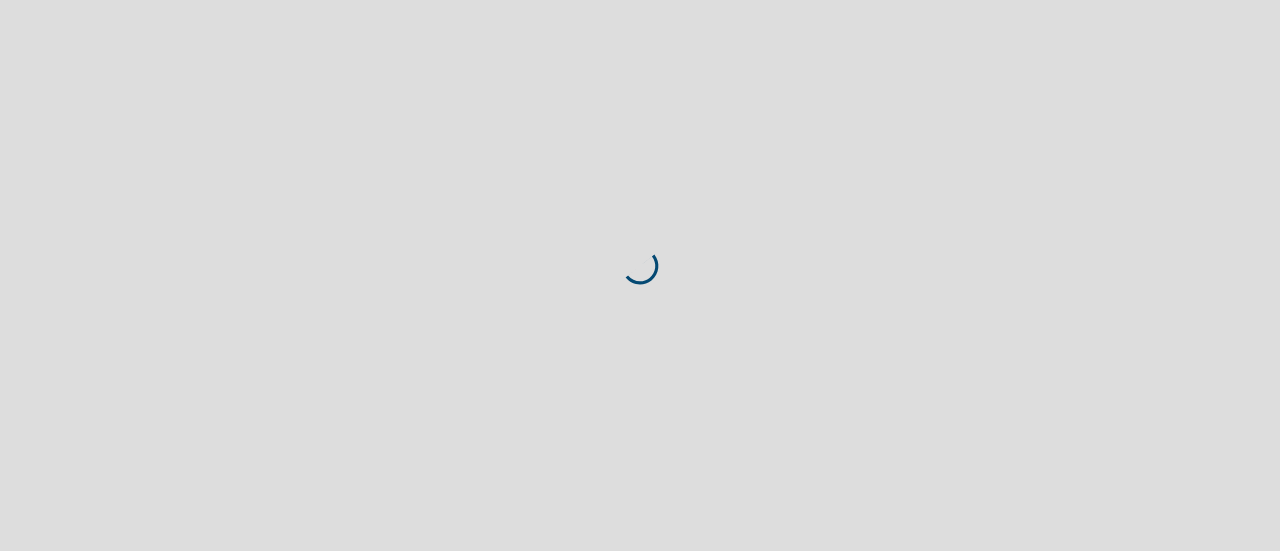 scroll, scrollTop: 0, scrollLeft: 0, axis: both 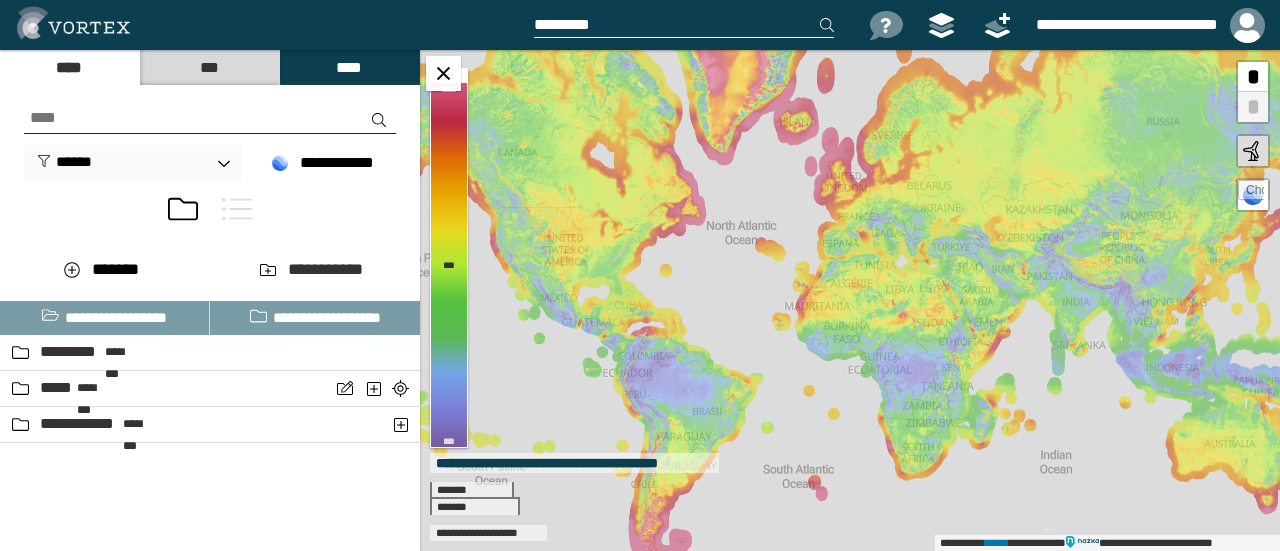 click at bounding box center (684, 25) 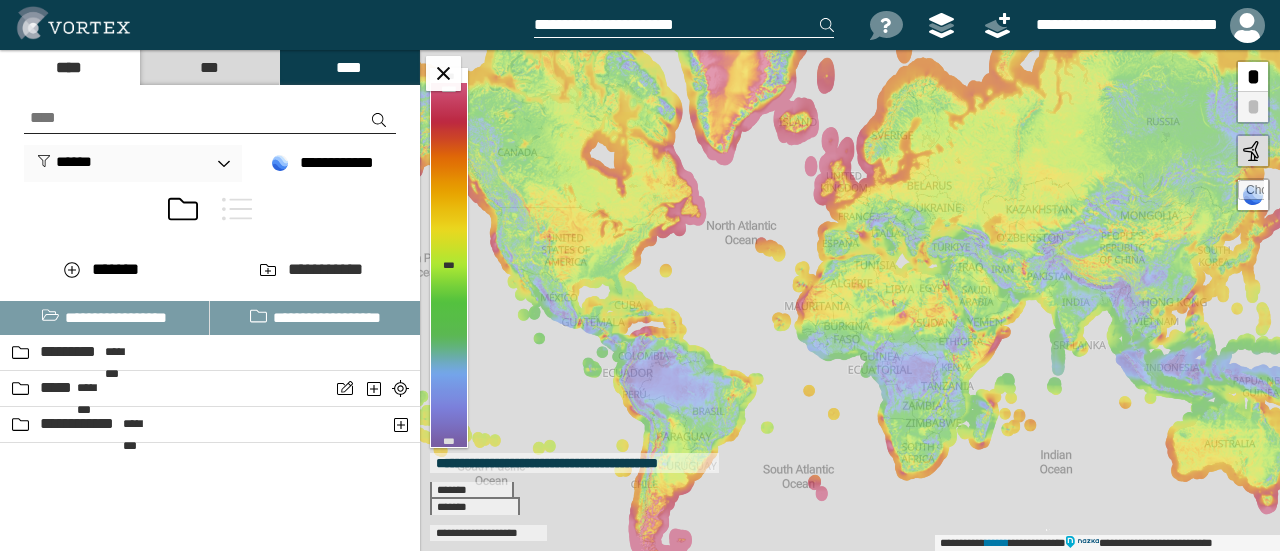 click on "**********" at bounding box center (684, 25) 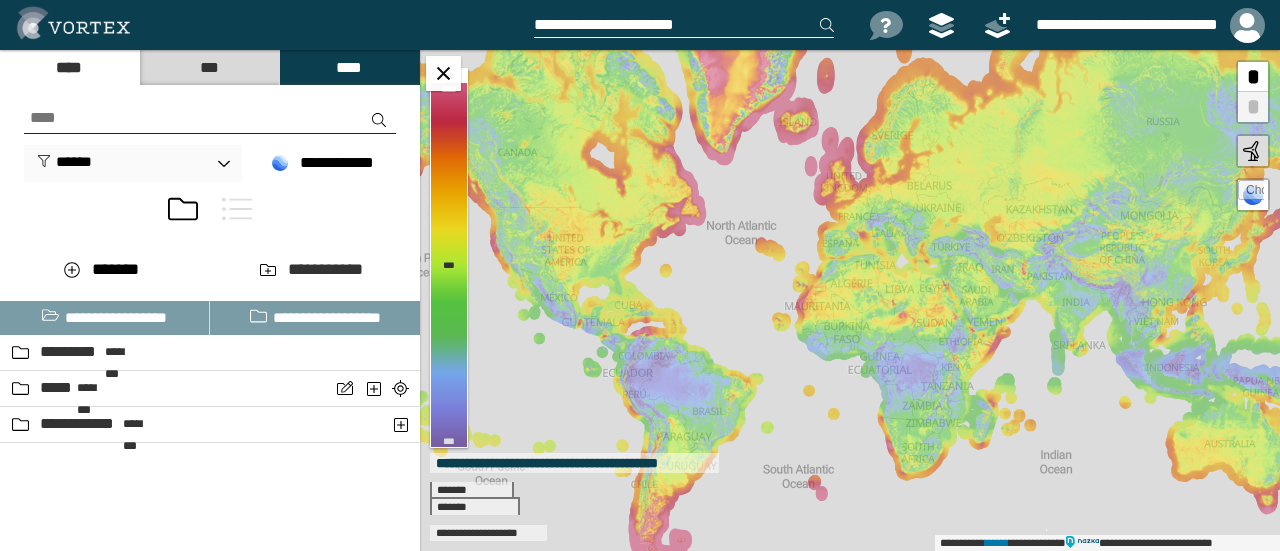 paste on "**********" 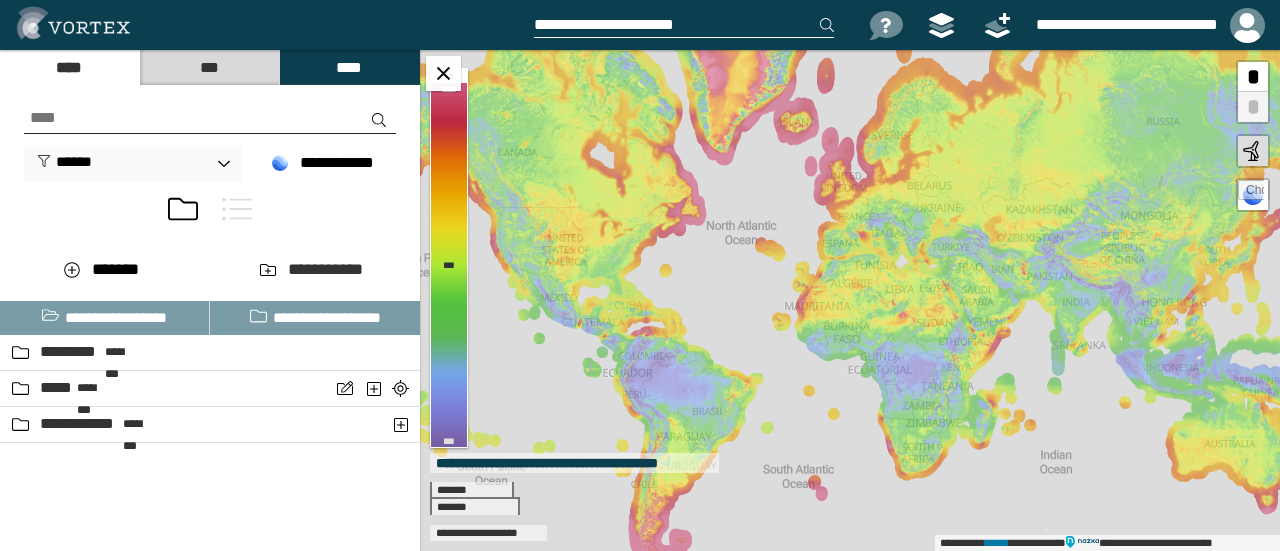 type on "**********" 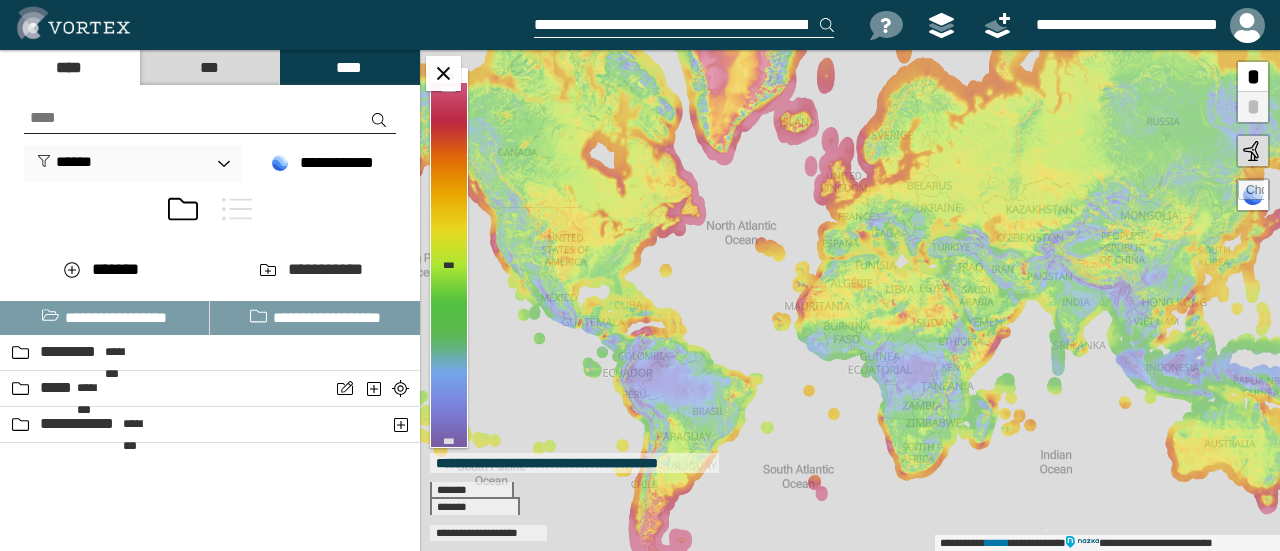 scroll, scrollTop: 0, scrollLeft: 45, axis: horizontal 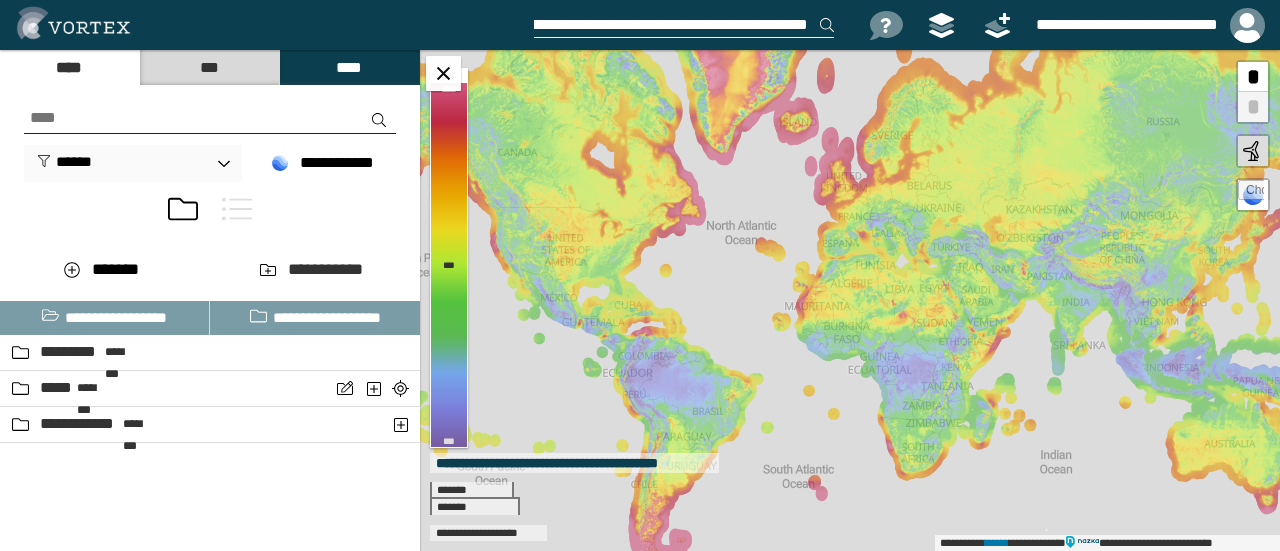 click on "**********" at bounding box center (684, 25) 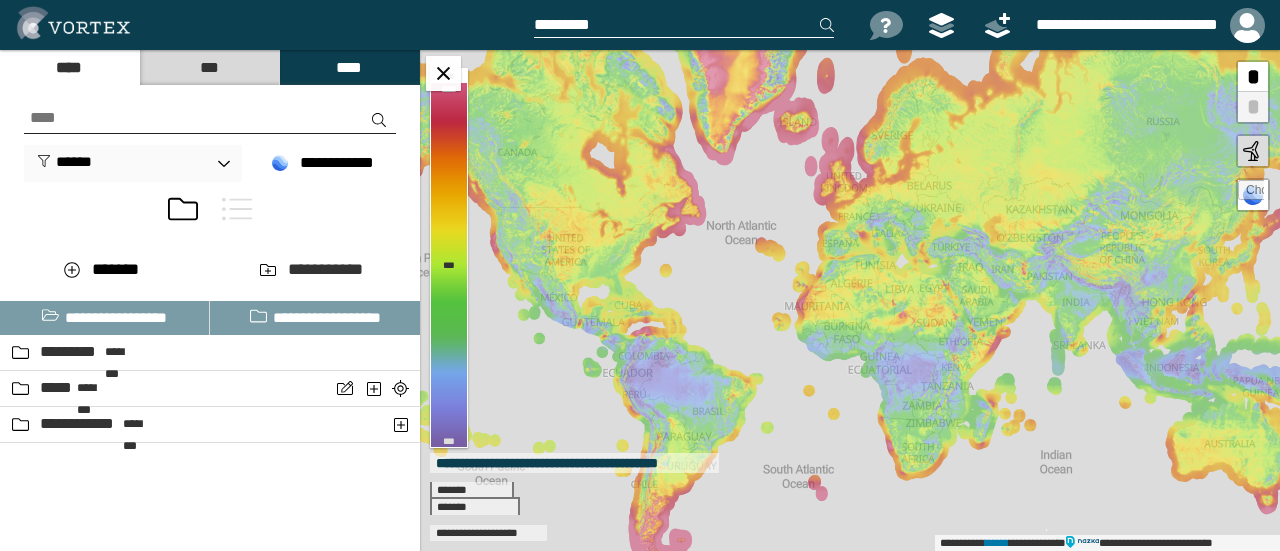 scroll, scrollTop: 0, scrollLeft: 0, axis: both 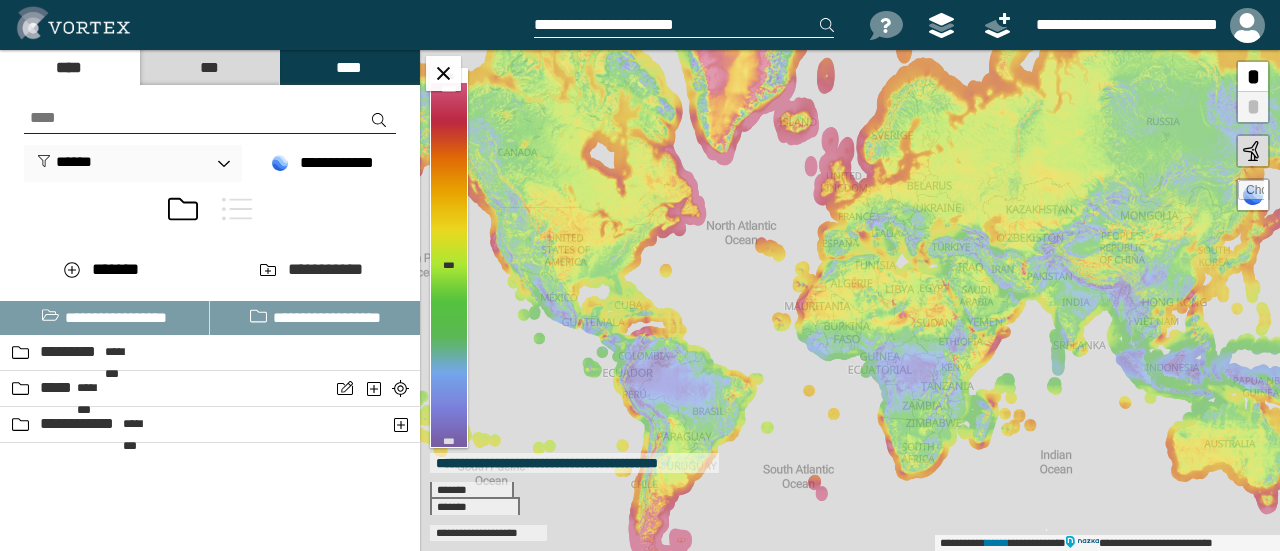 click on "**********" at bounding box center (684, 25) 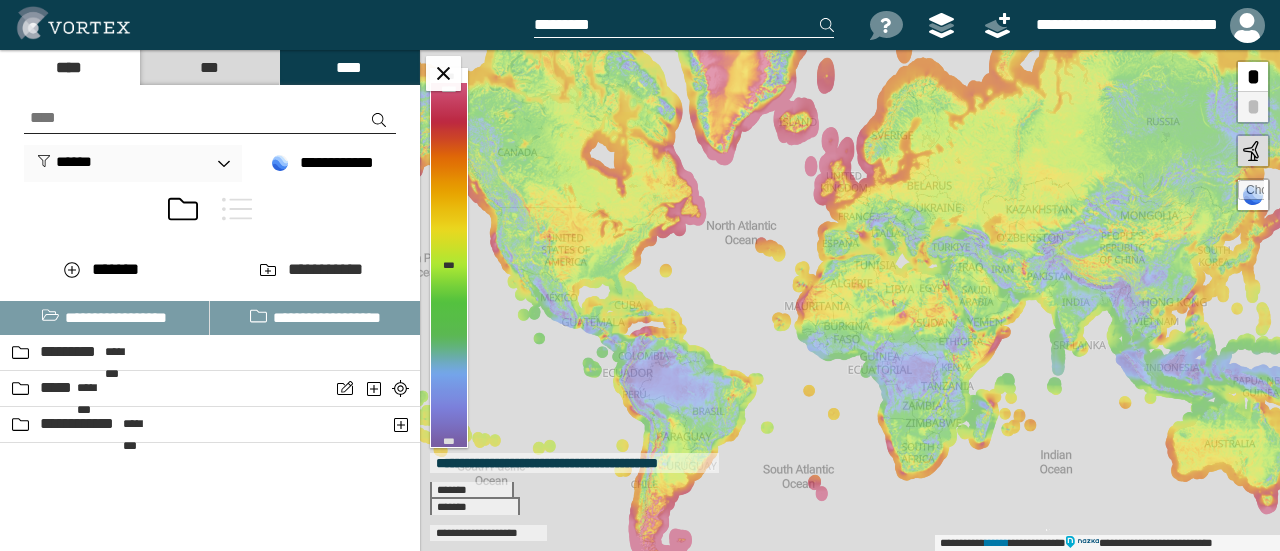 click at bounding box center [697, 25] 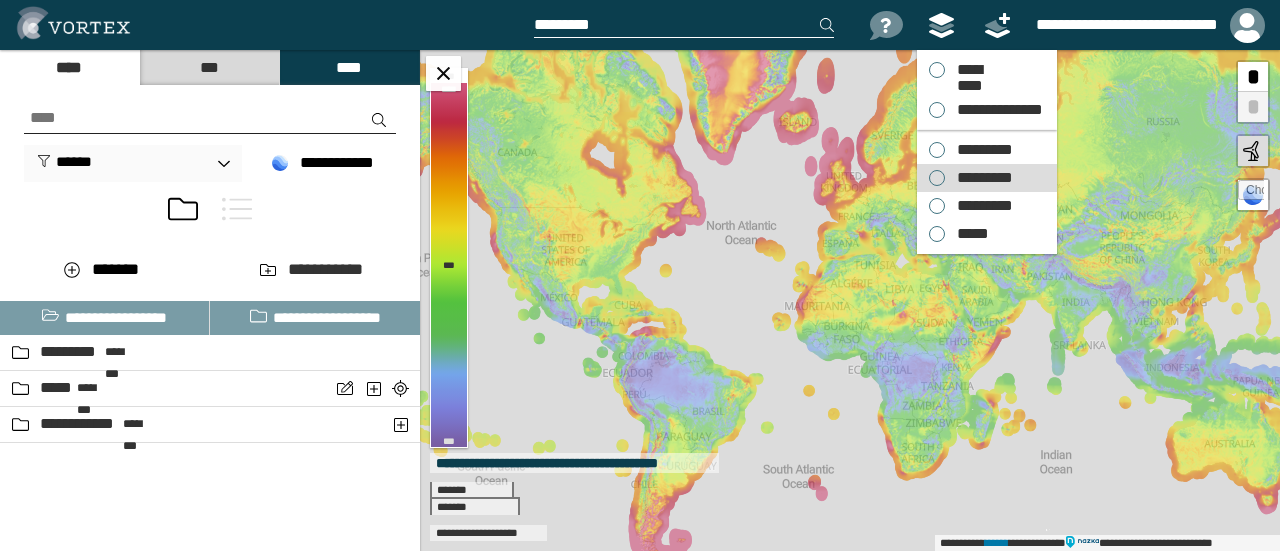 click on "*********" at bounding box center [980, 178] 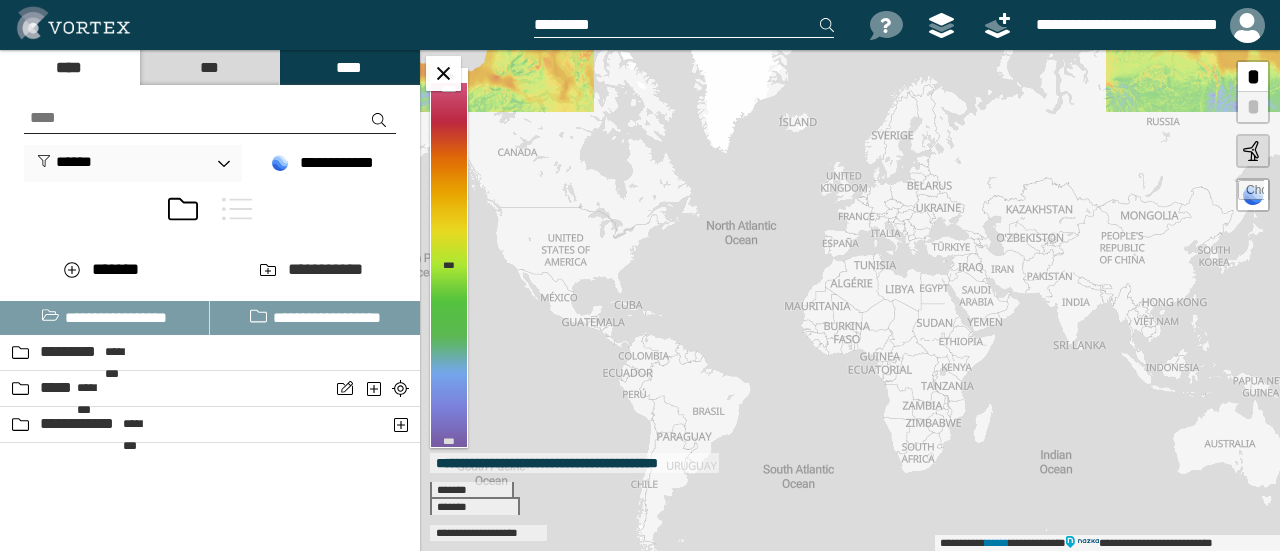 click at bounding box center (684, 25) 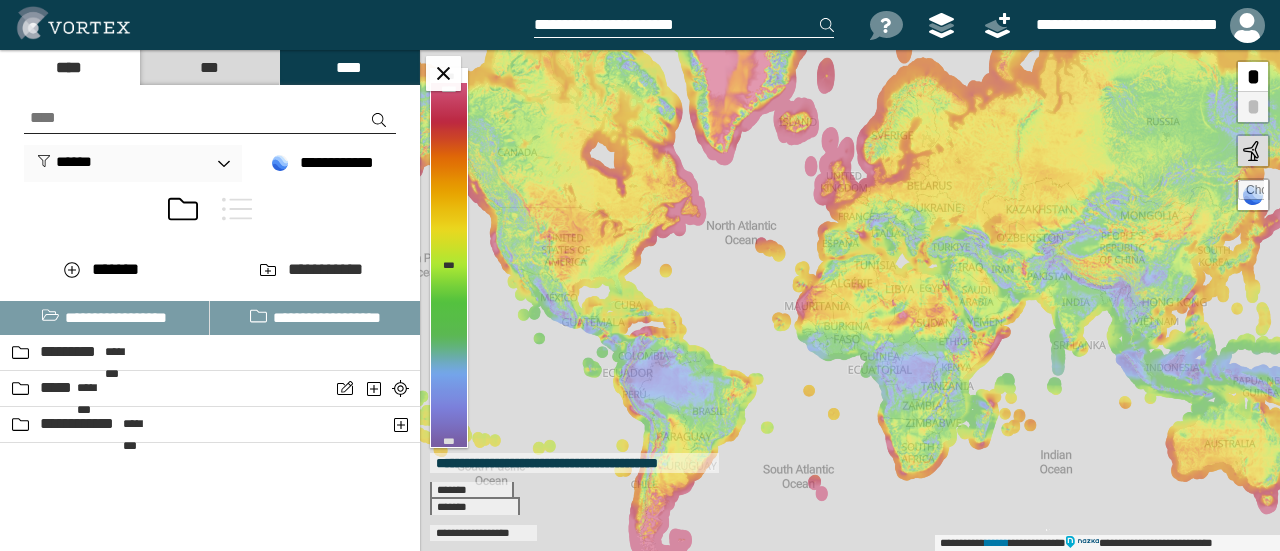 click on "**********" at bounding box center [684, 25] 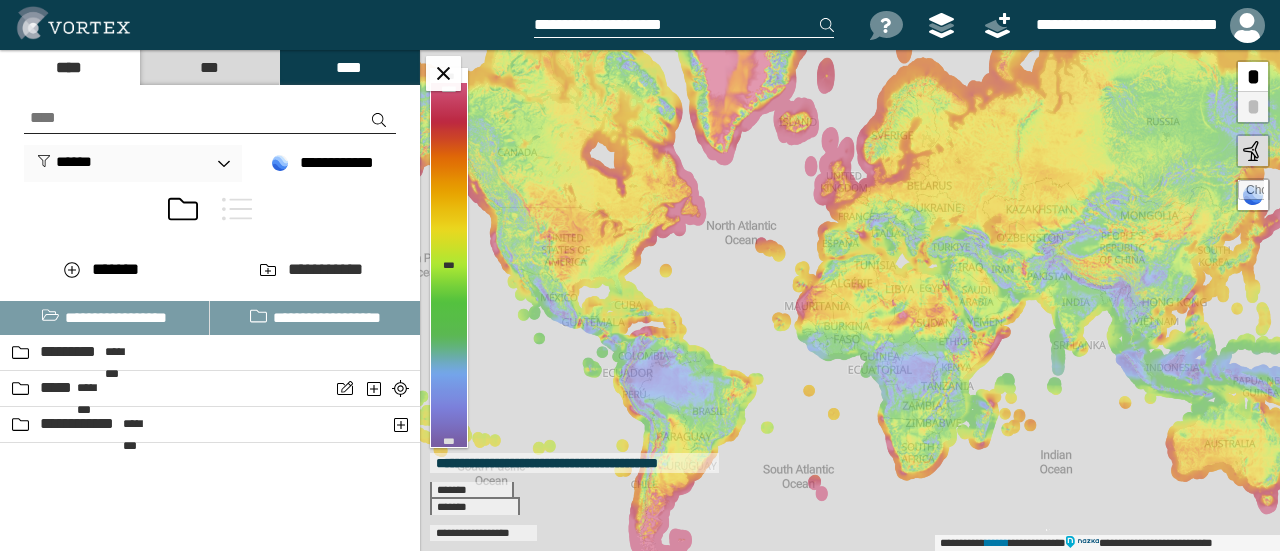 drag, startPoint x: 614, startPoint y: 34, endPoint x: 748, endPoint y: 53, distance: 135.34032 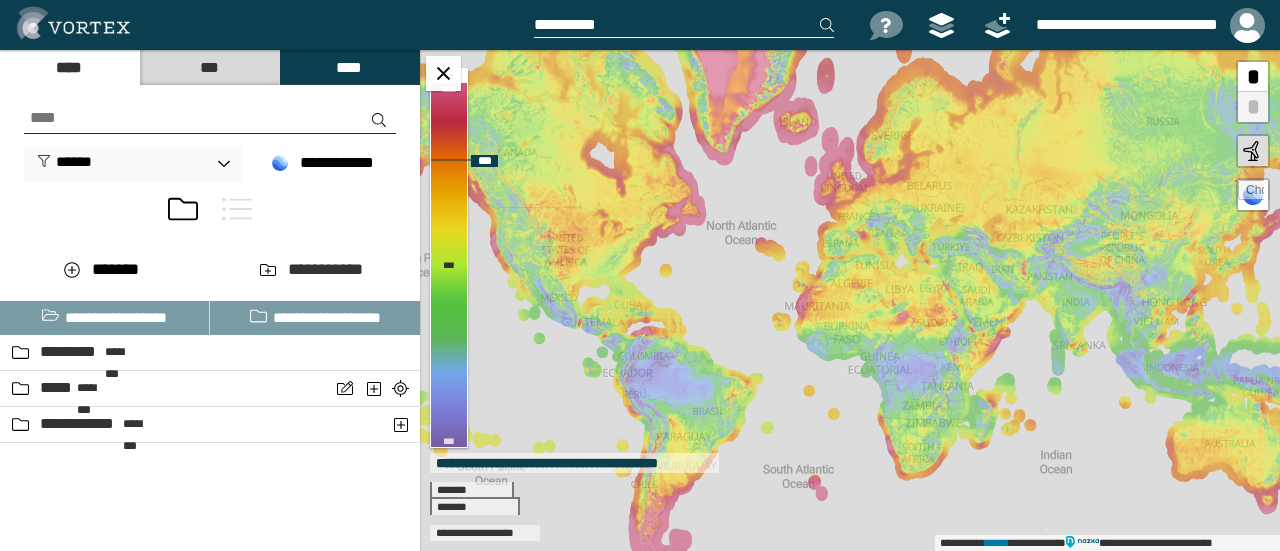 type on "********" 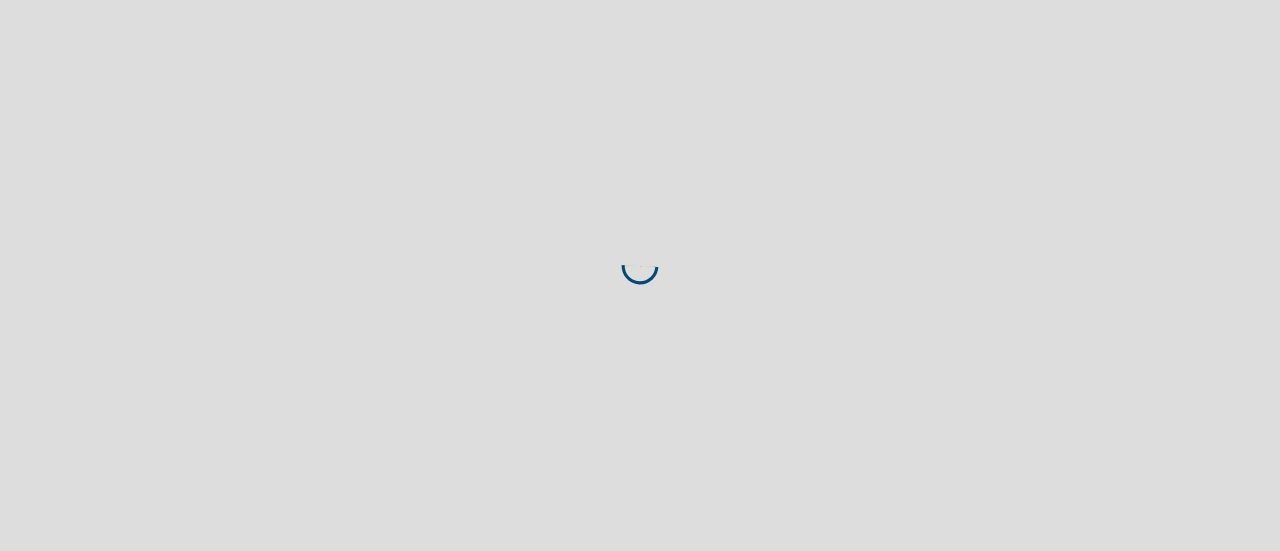 scroll, scrollTop: 0, scrollLeft: 0, axis: both 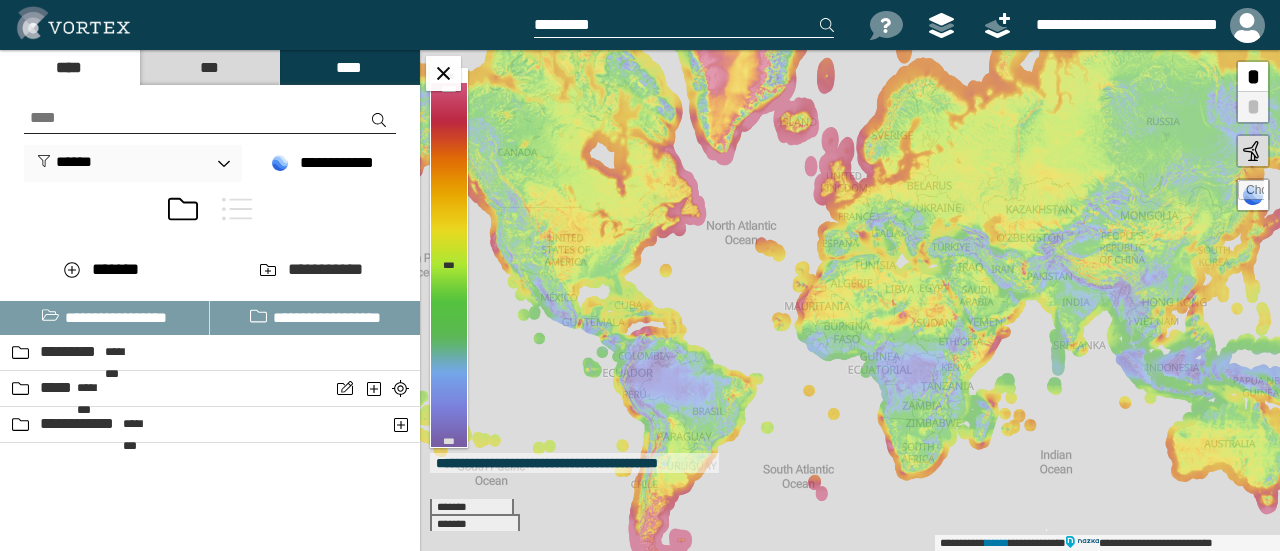 click at bounding box center [684, 25] 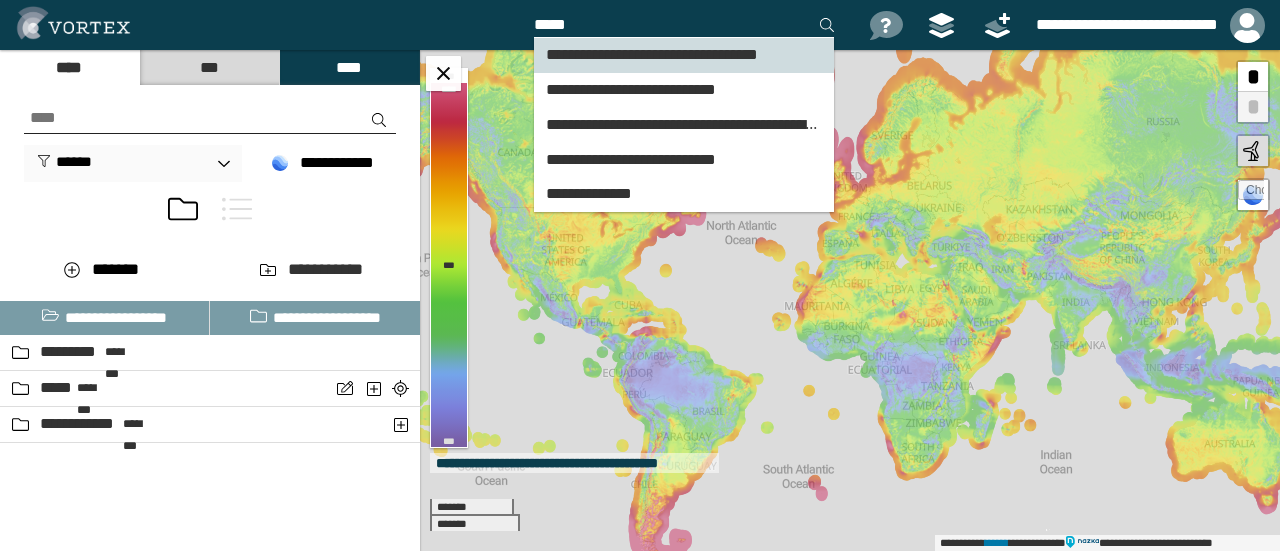 type on "*****" 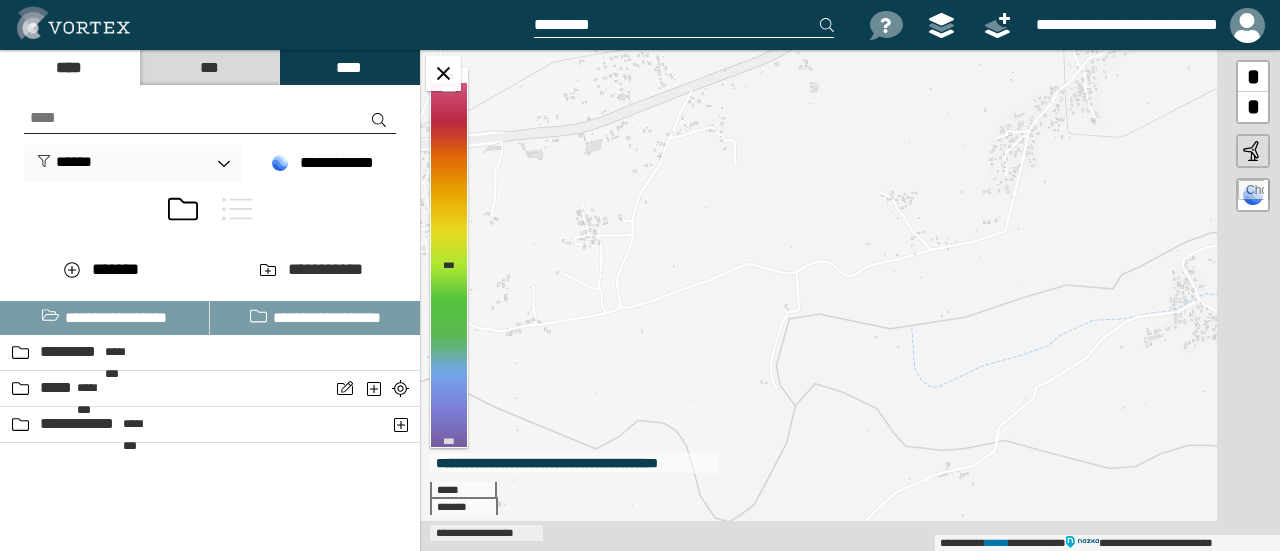 drag, startPoint x: 926, startPoint y: 424, endPoint x: 594, endPoint y: 363, distance: 337.5574 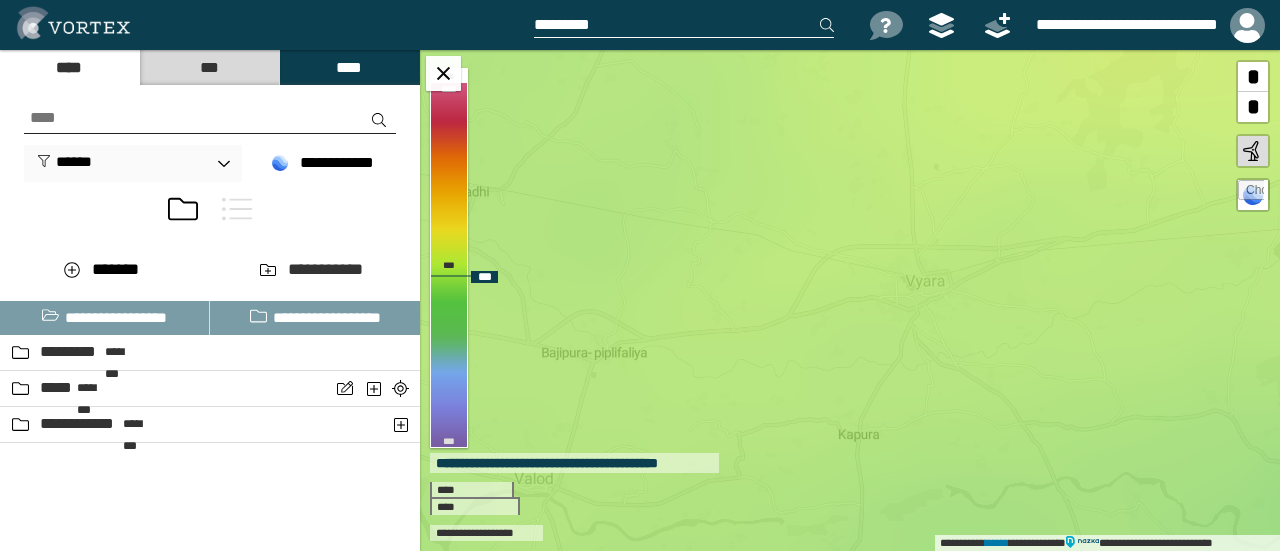 drag, startPoint x: 614, startPoint y: 362, endPoint x: 783, endPoint y: 357, distance: 169.07394 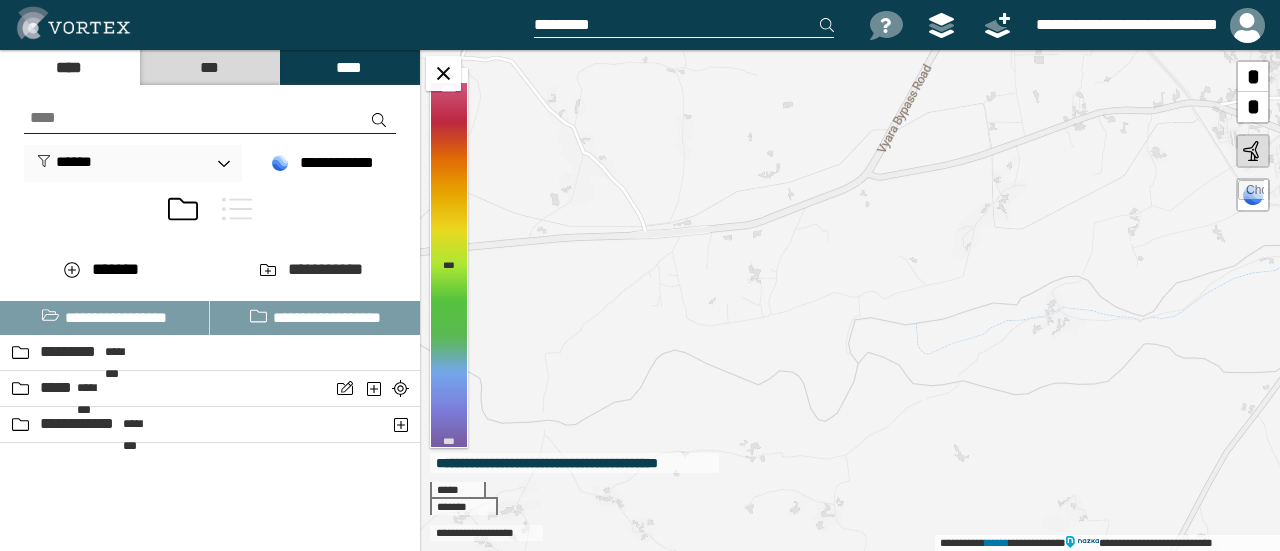drag, startPoint x: 661, startPoint y: 319, endPoint x: 719, endPoint y: 304, distance: 59.908264 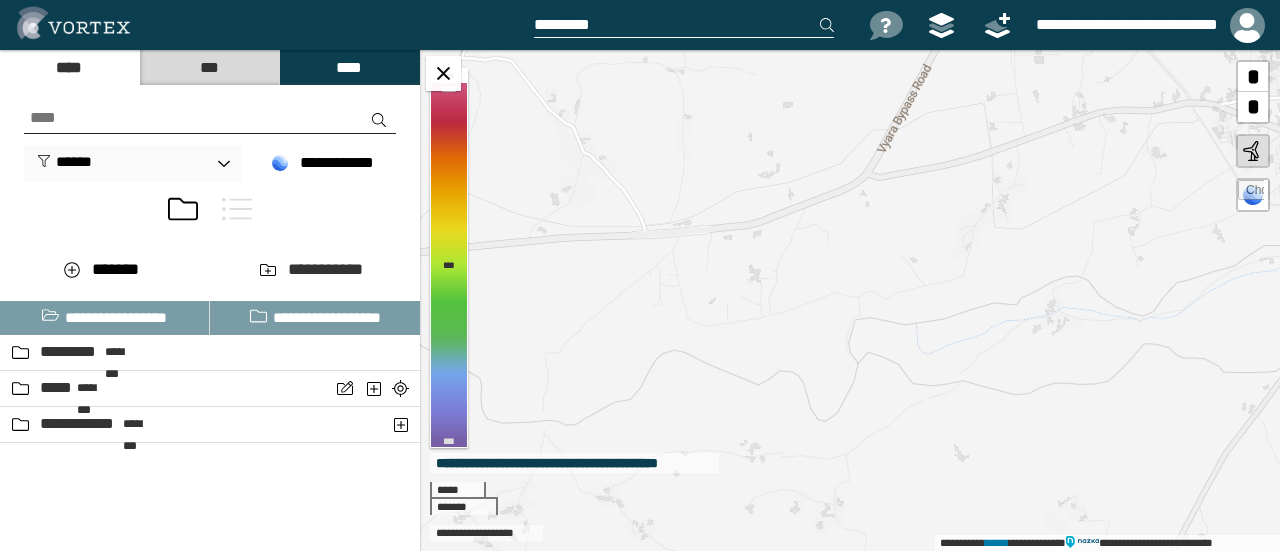 click on "**********" at bounding box center (850, 300) 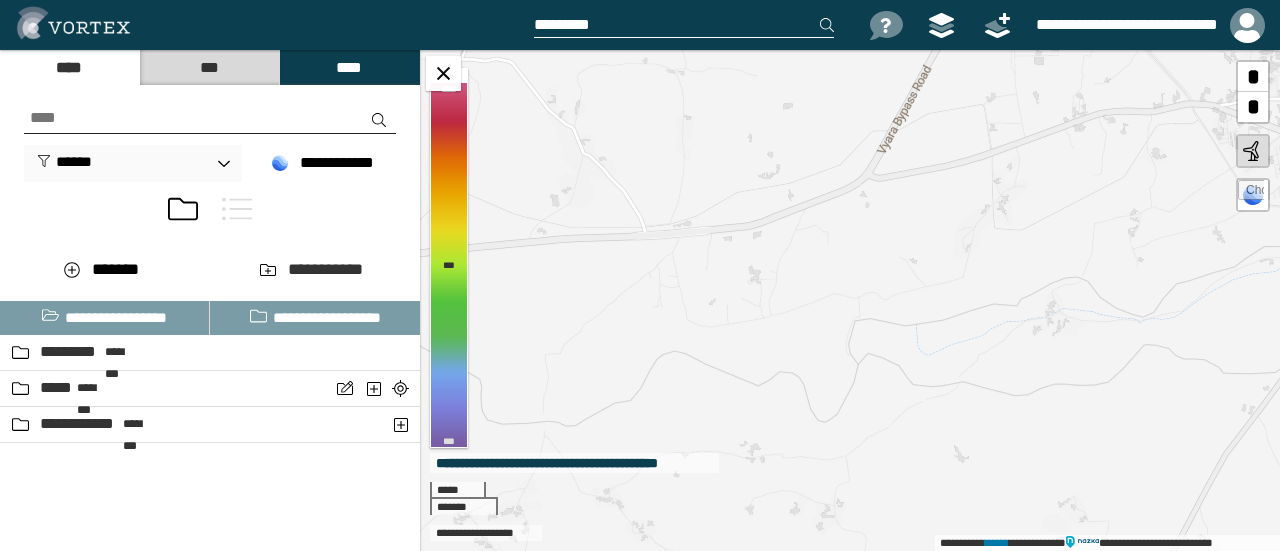 click at bounding box center (684, 25) 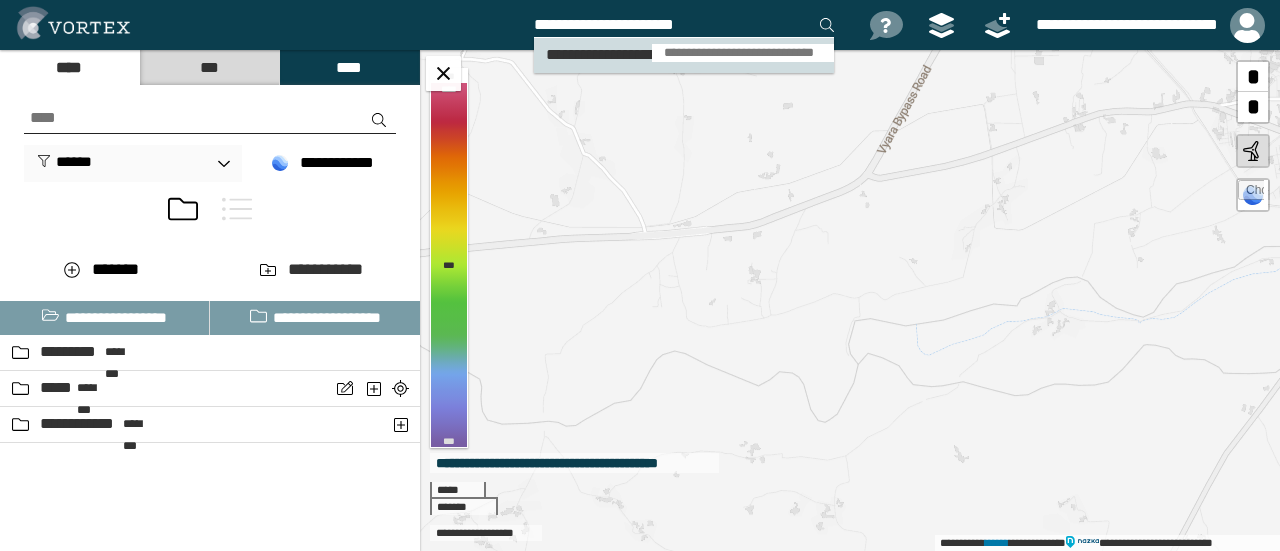 type on "**********" 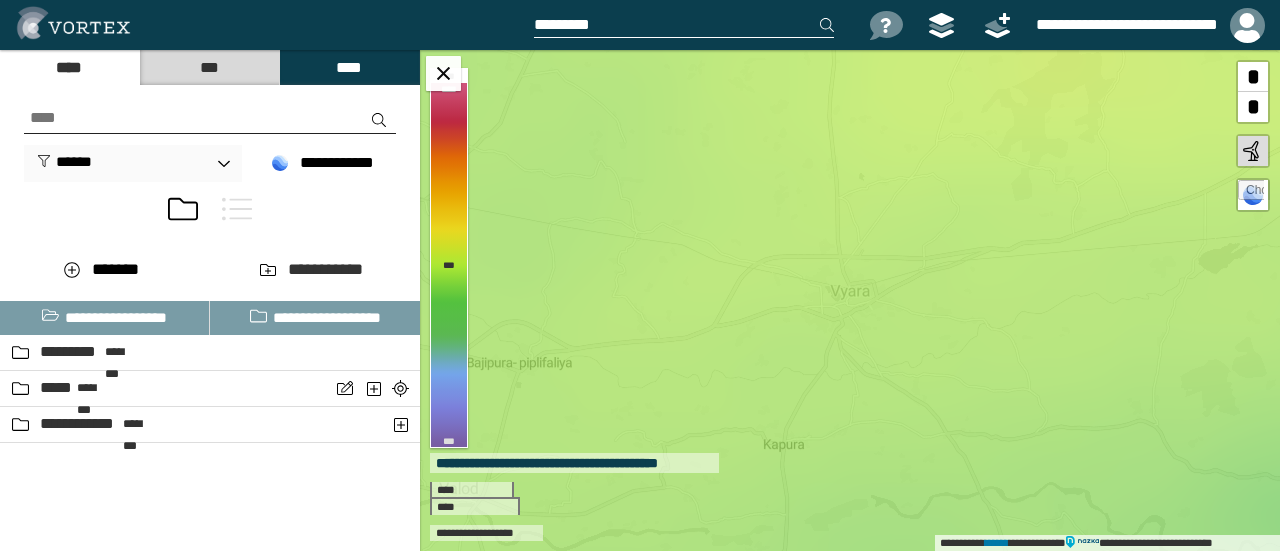 click at bounding box center [684, 25] 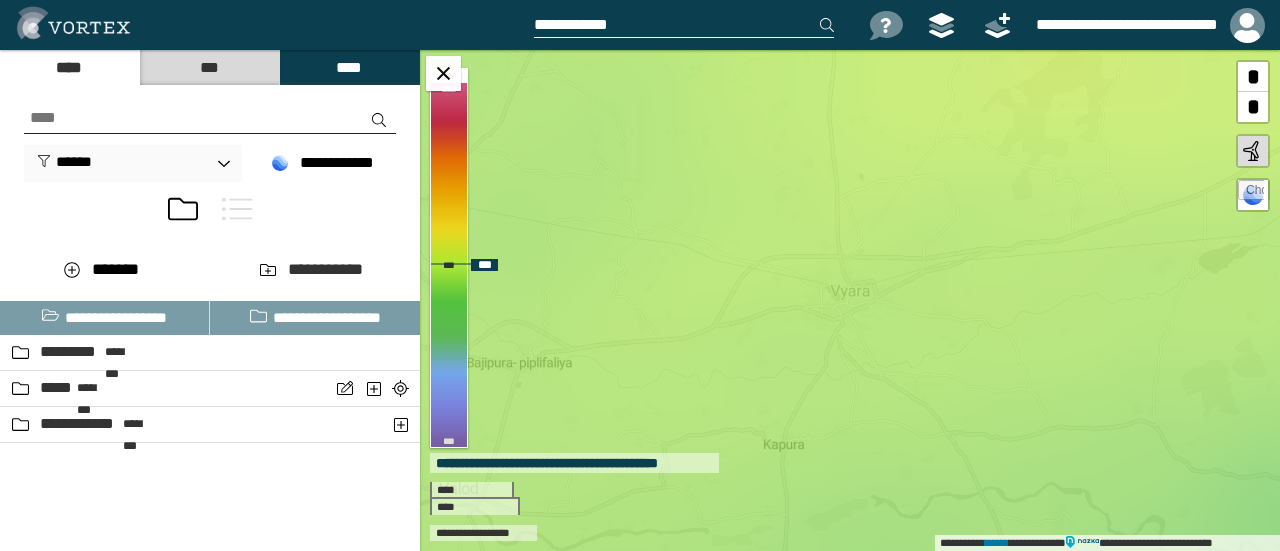 paste on "**********" 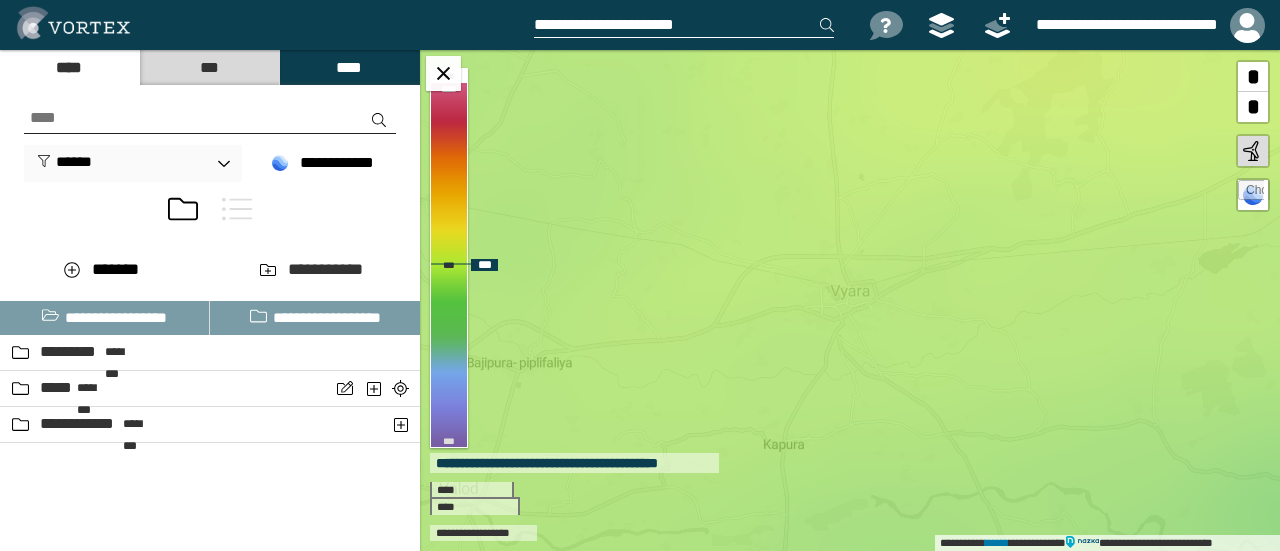 type on "**********" 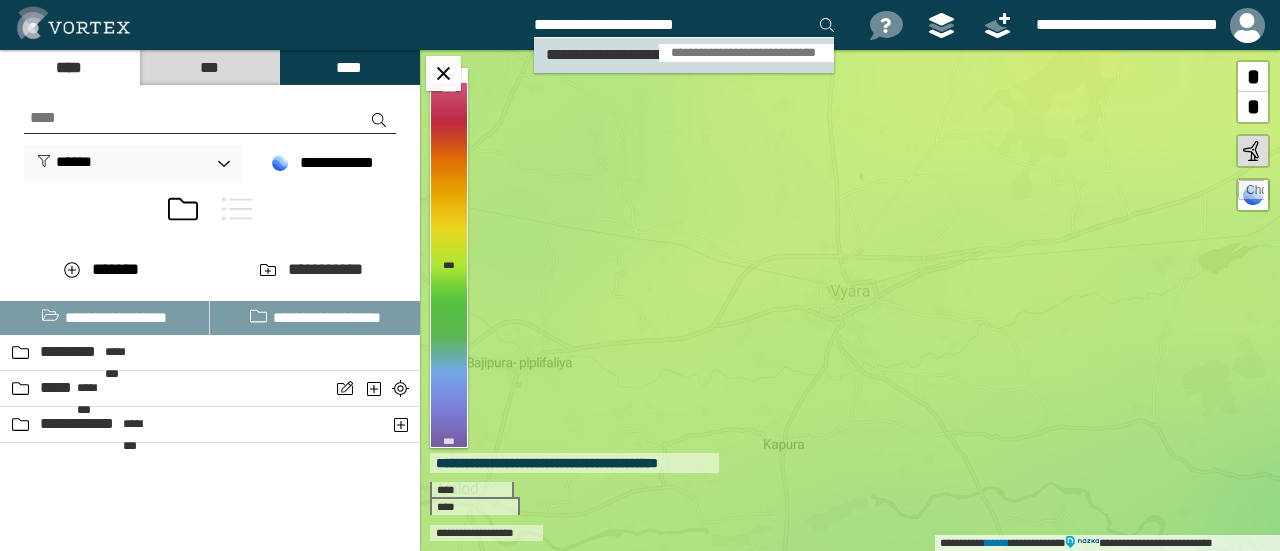 click on "[FIRST] [LAST]" at bounding box center (684, 55) 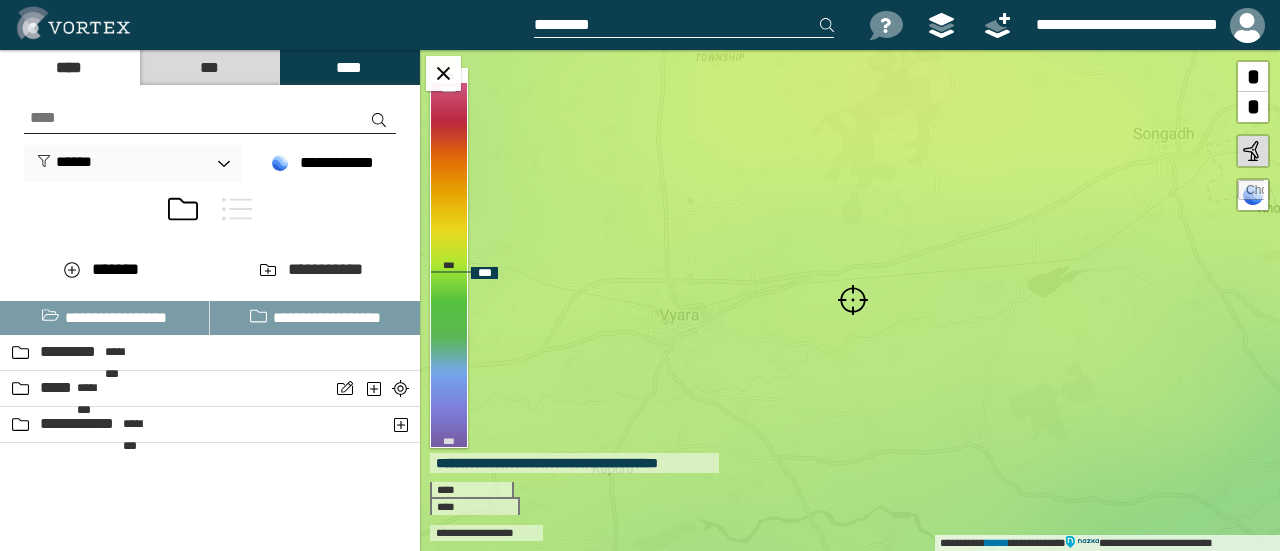 click at bounding box center (853, 300) 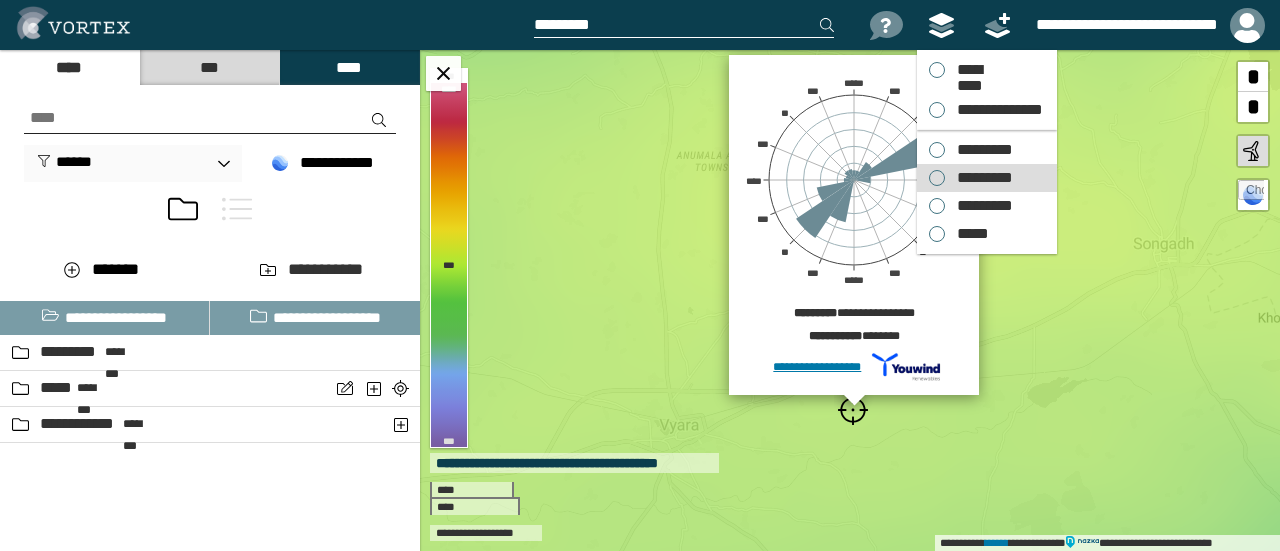 click on "*********" at bounding box center (980, 178) 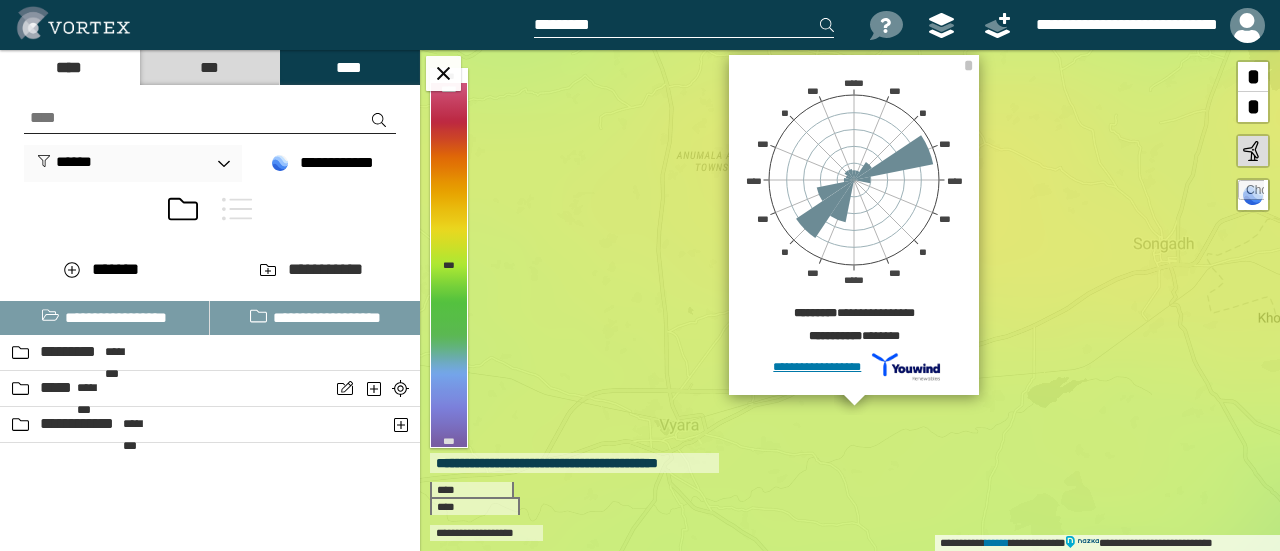 click at bounding box center [684, 25] 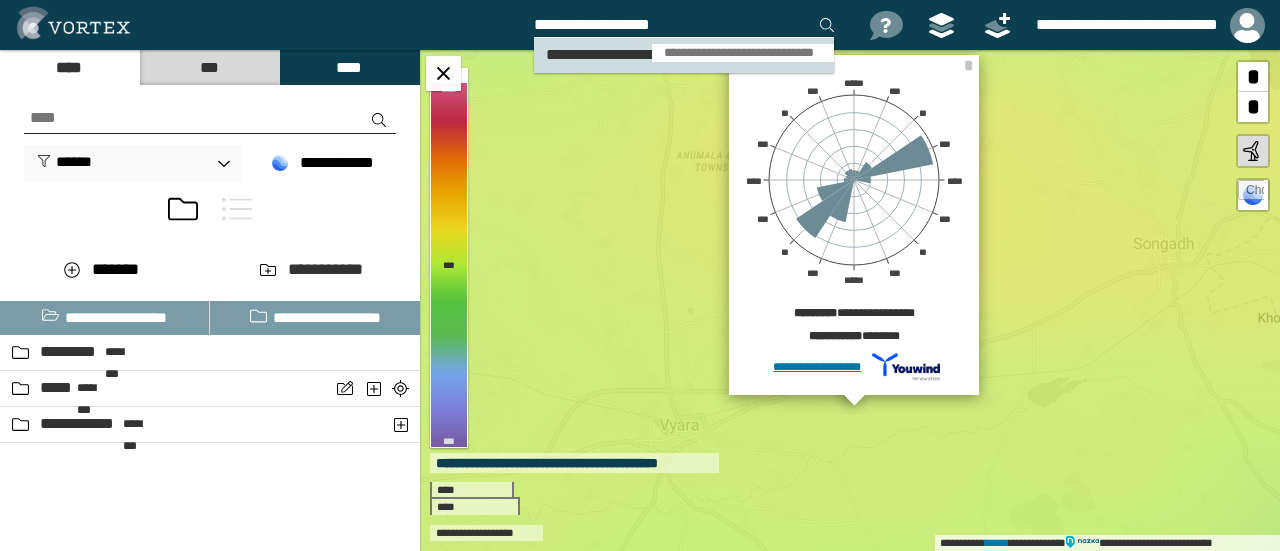 type on "**********" 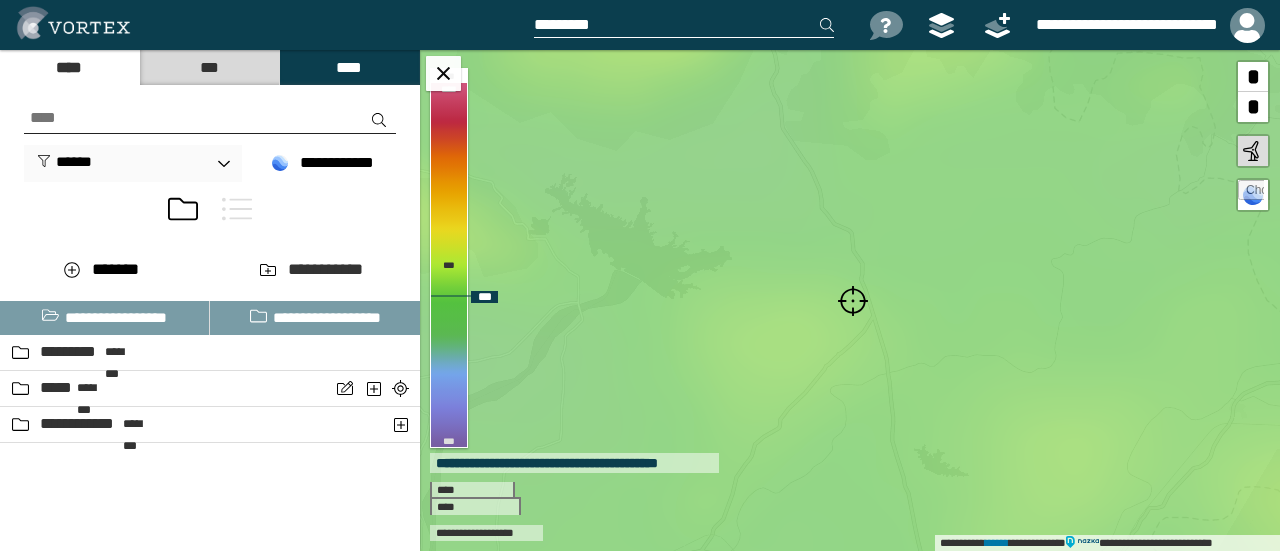 click at bounding box center [853, 301] 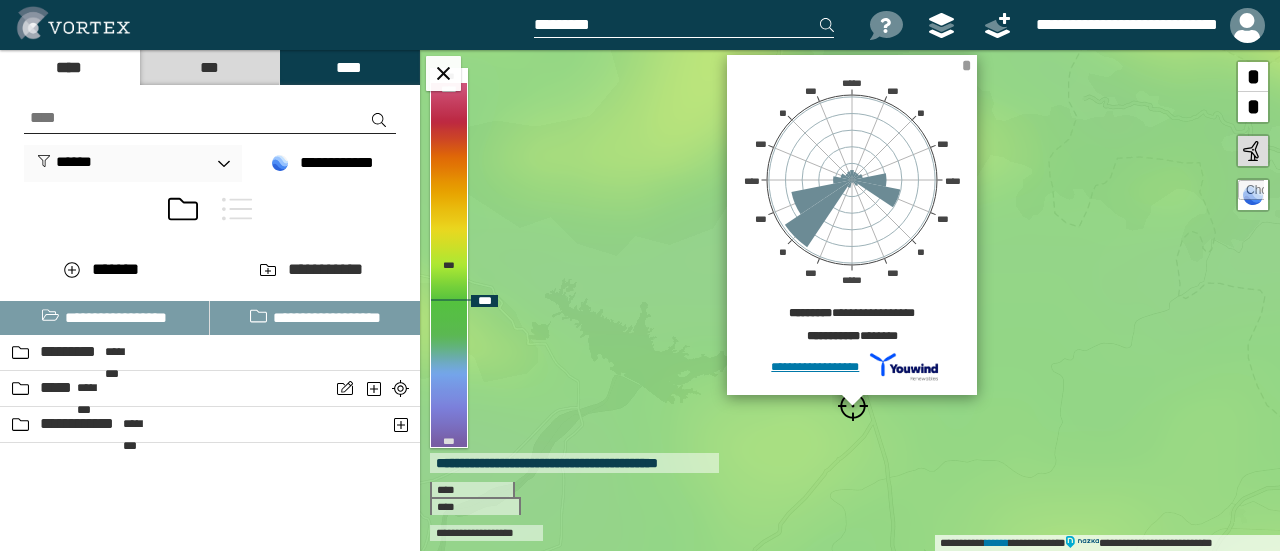 click on "*" at bounding box center [966, 65] 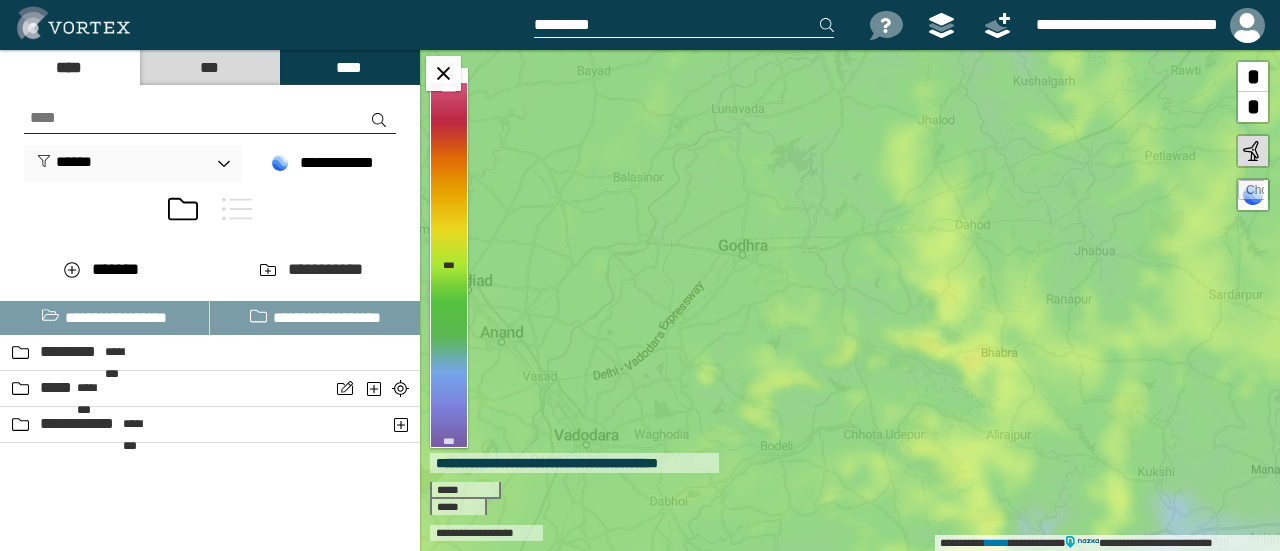 click at bounding box center [684, 25] 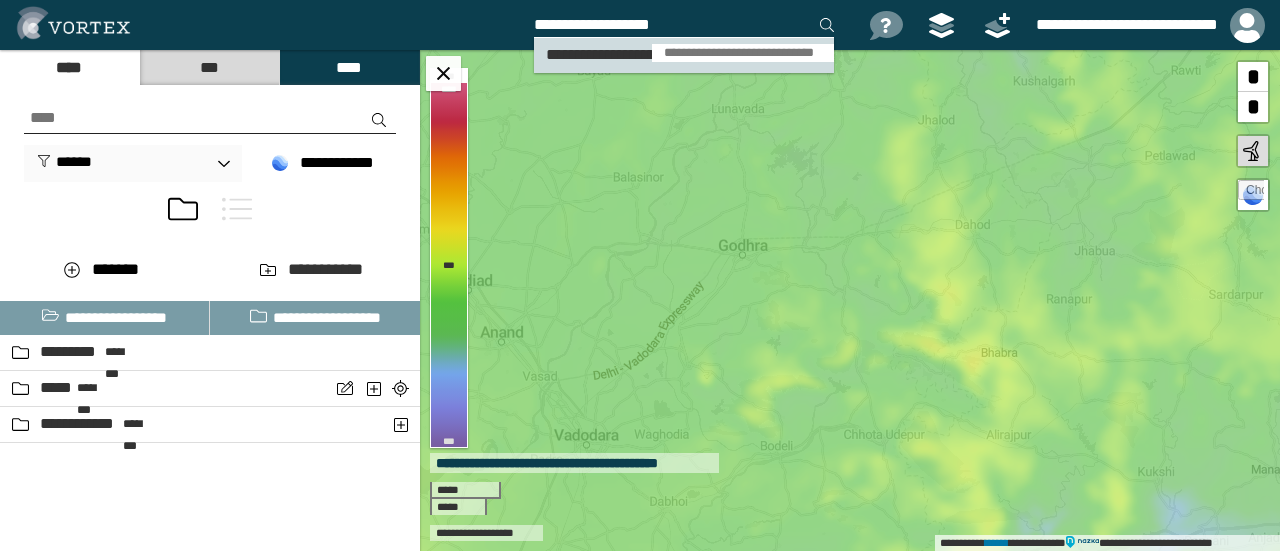 type on "**********" 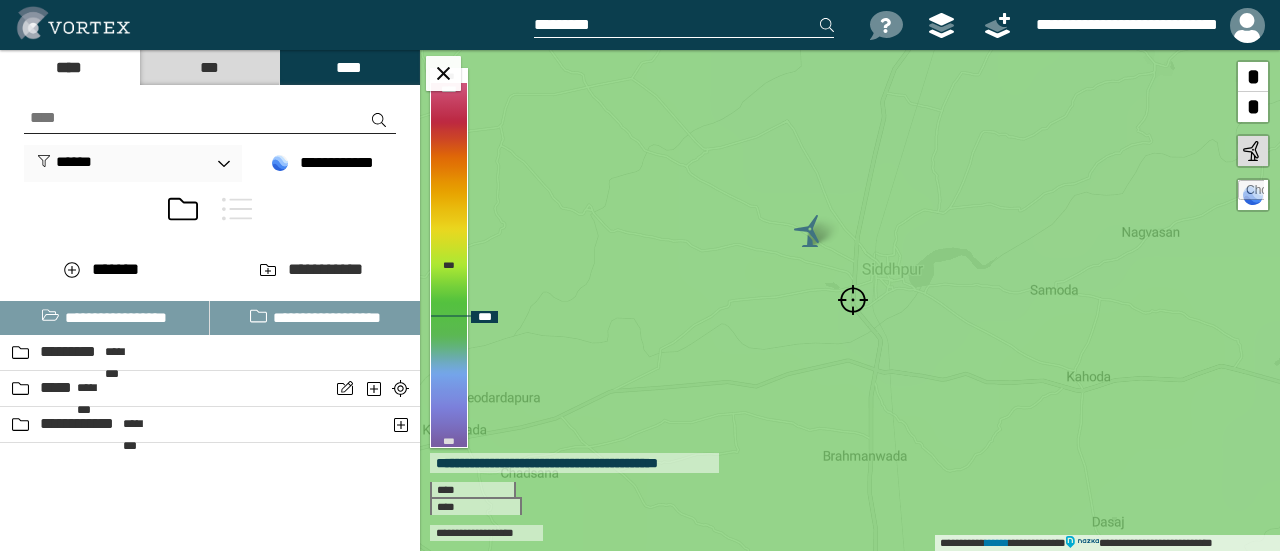 click at bounding box center [853, 300] 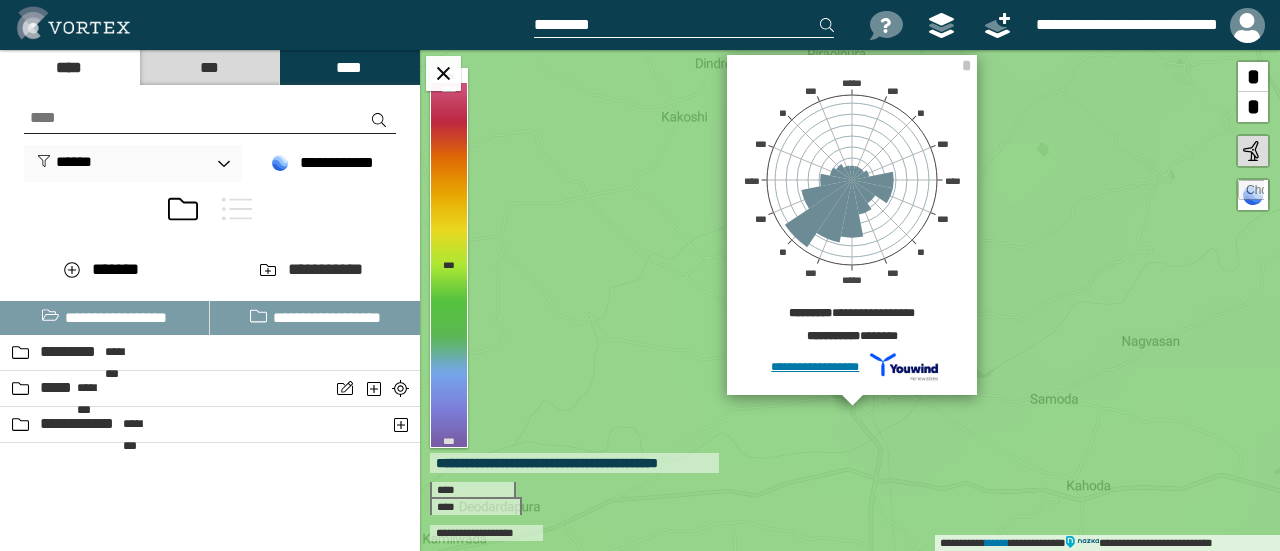 click at bounding box center [684, 25] 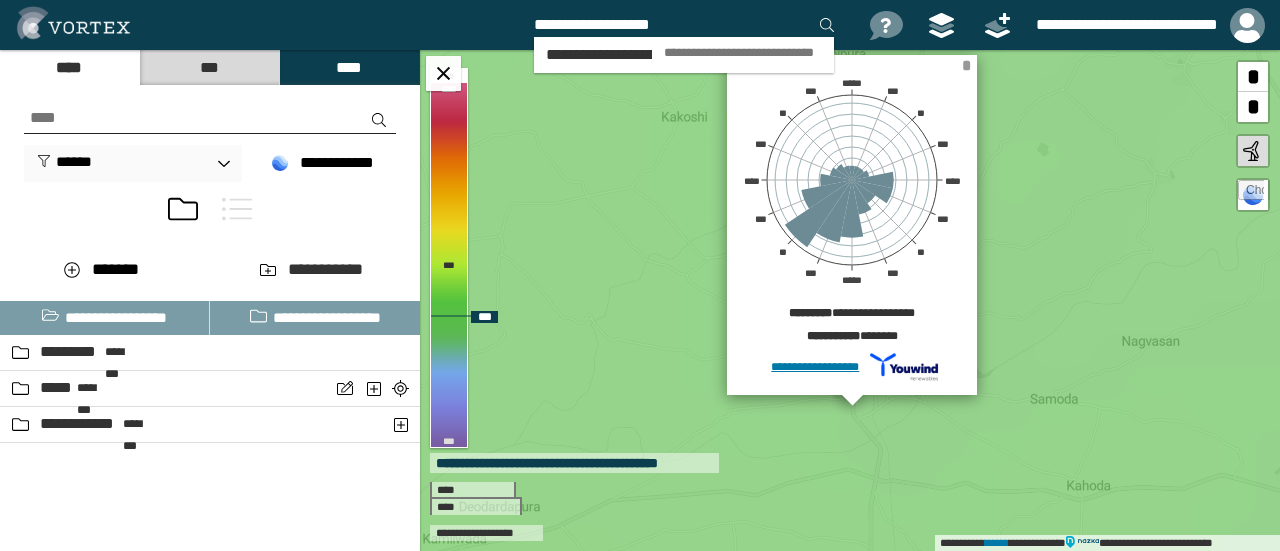 type on "**********" 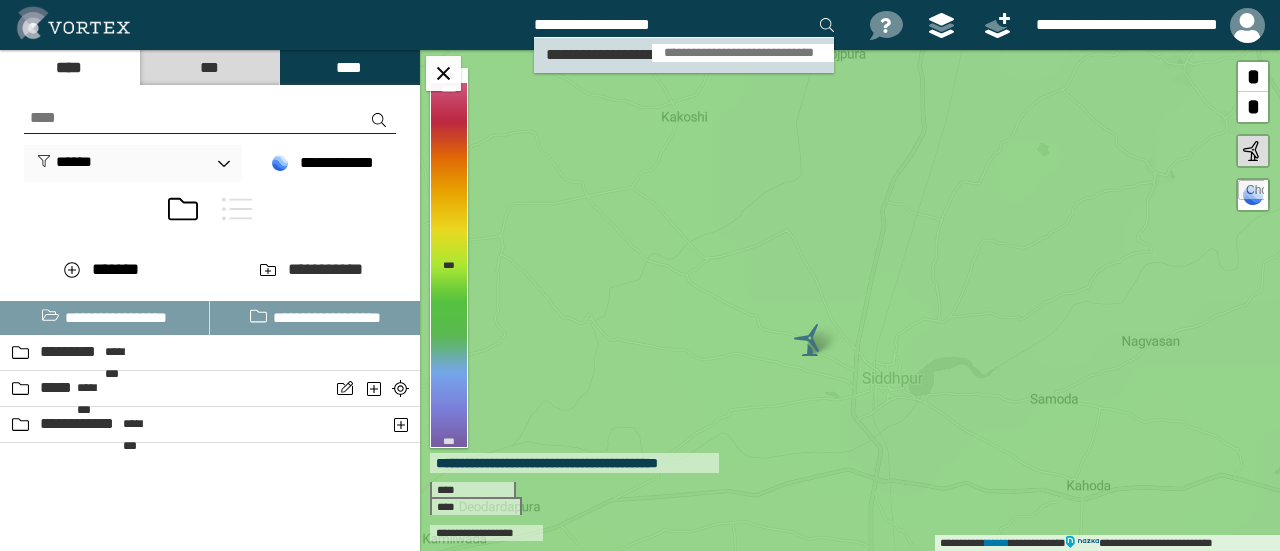 click on "**********" at bounding box center (743, 53) 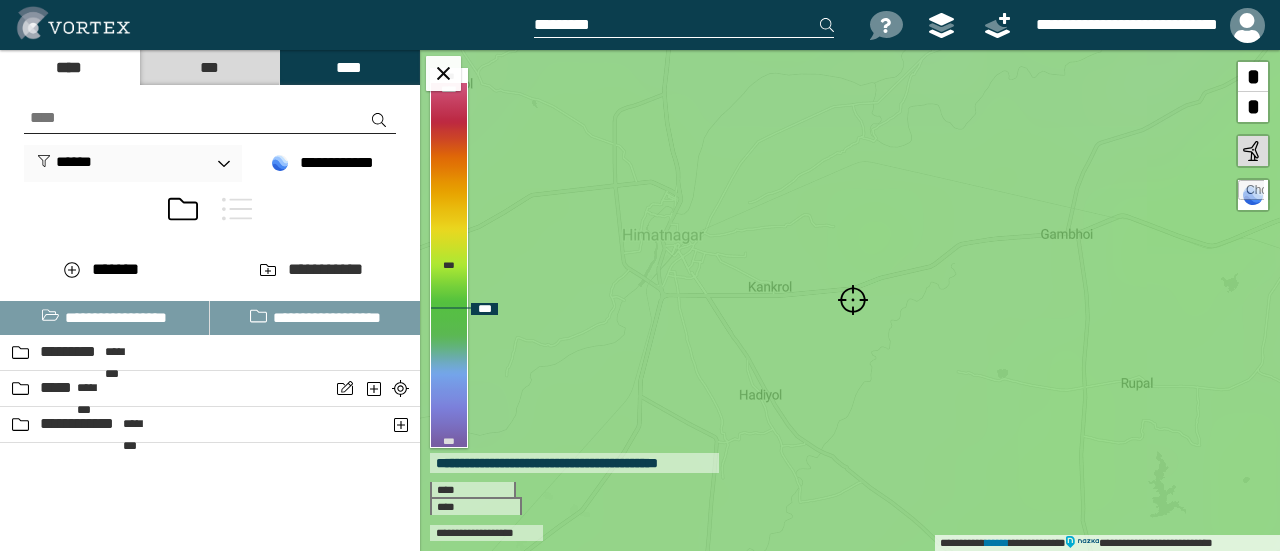 click at bounding box center [853, 300] 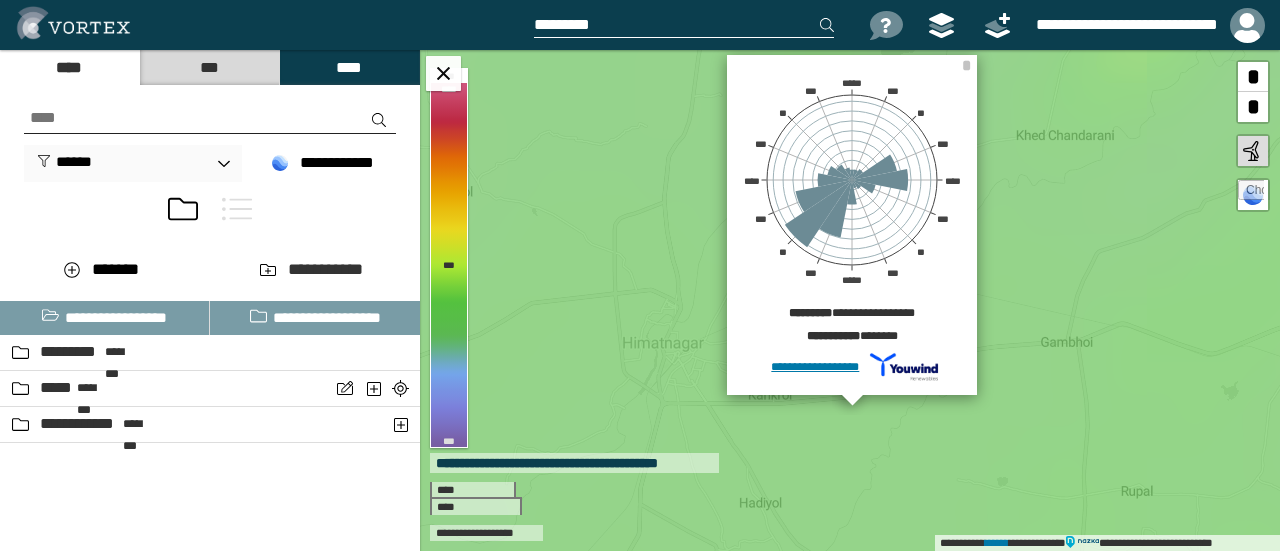 click at bounding box center [684, 25] 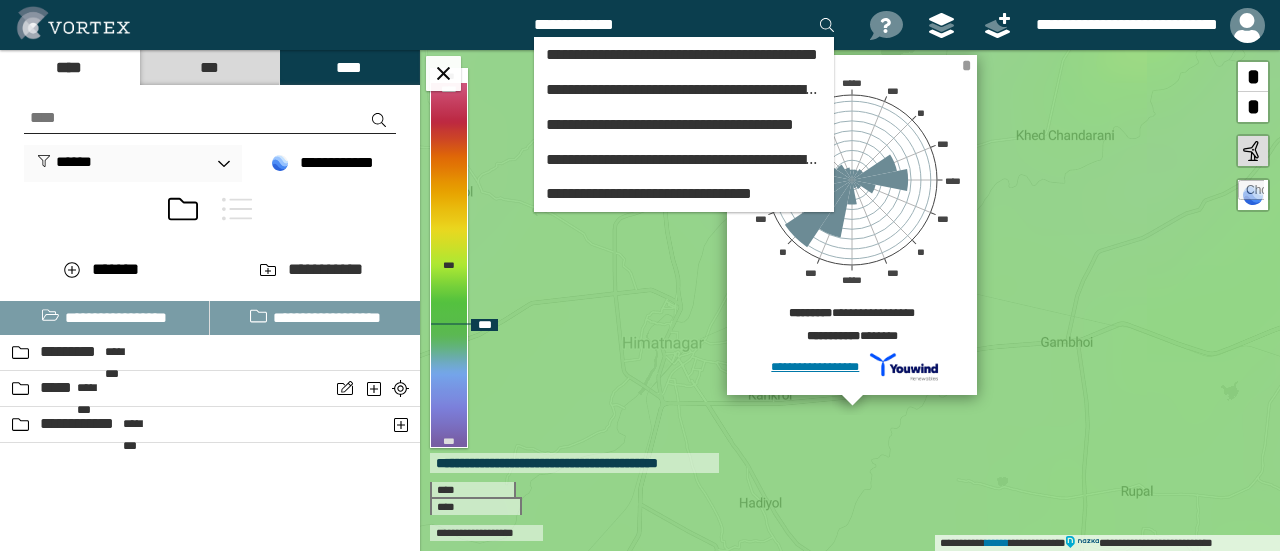 click on "*" at bounding box center (966, 65) 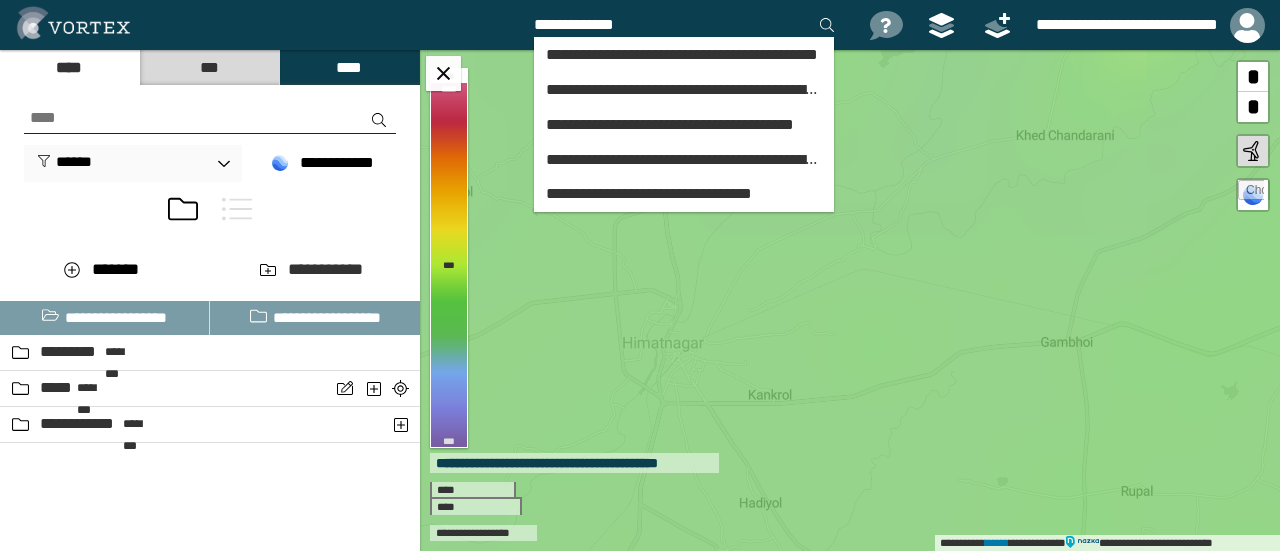 click on "**********" at bounding box center (684, 25) 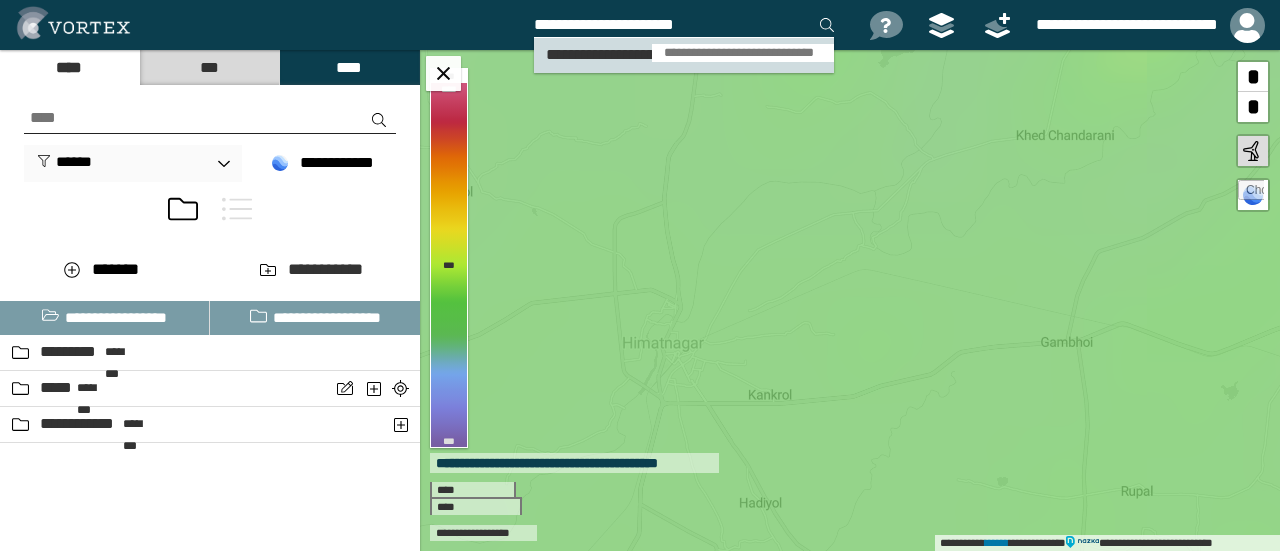 type on "**********" 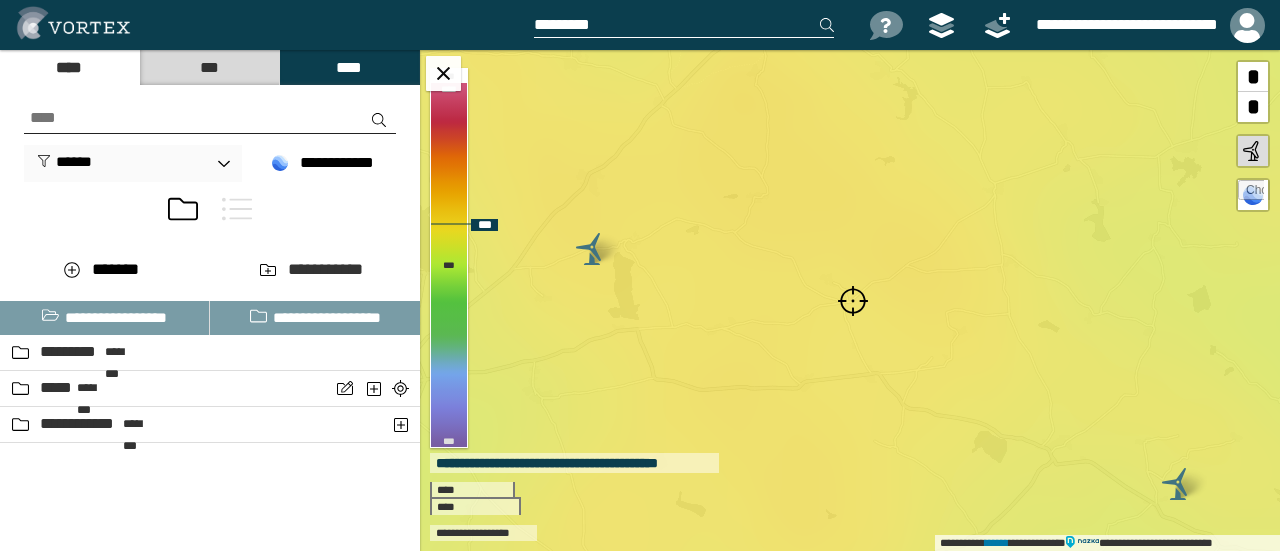 click at bounding box center [853, 301] 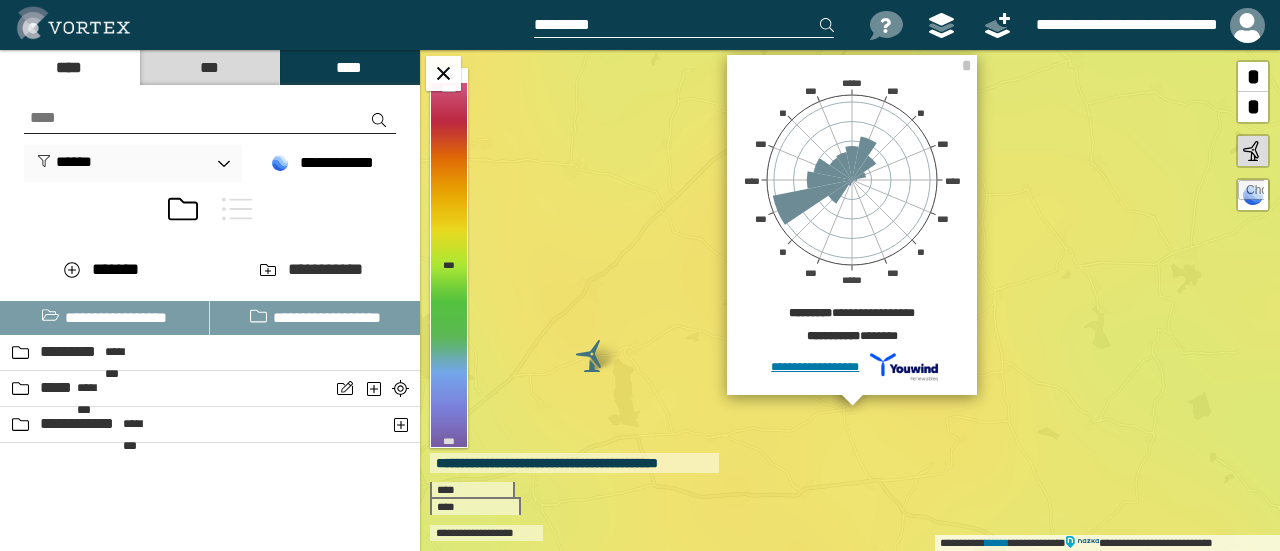 paste on "**********" 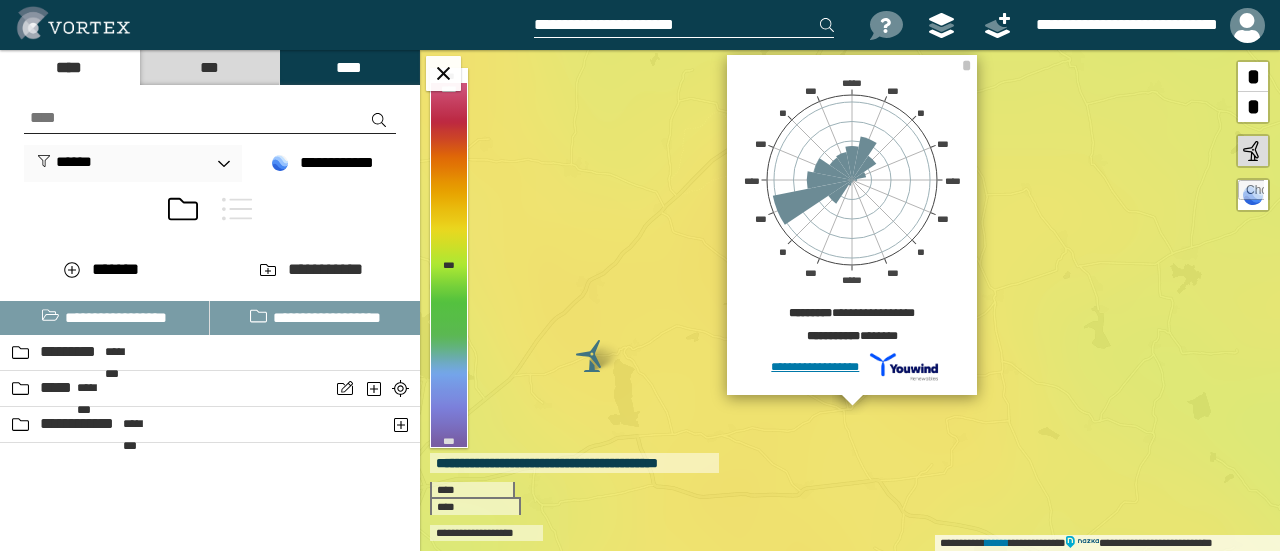 click on "**********" at bounding box center [684, 25] 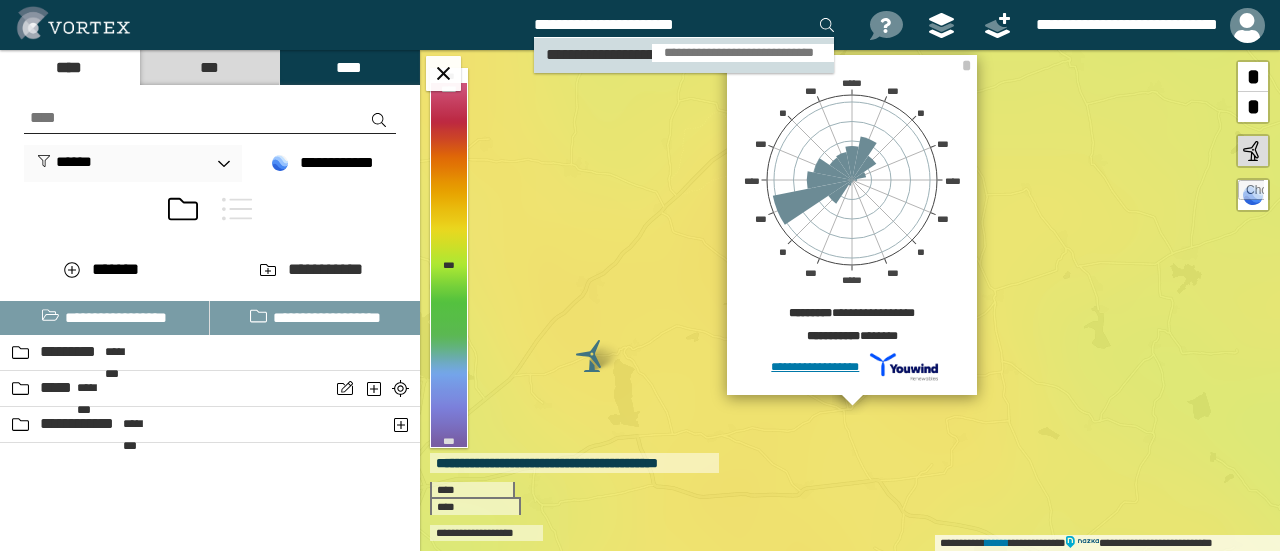 type on "**********" 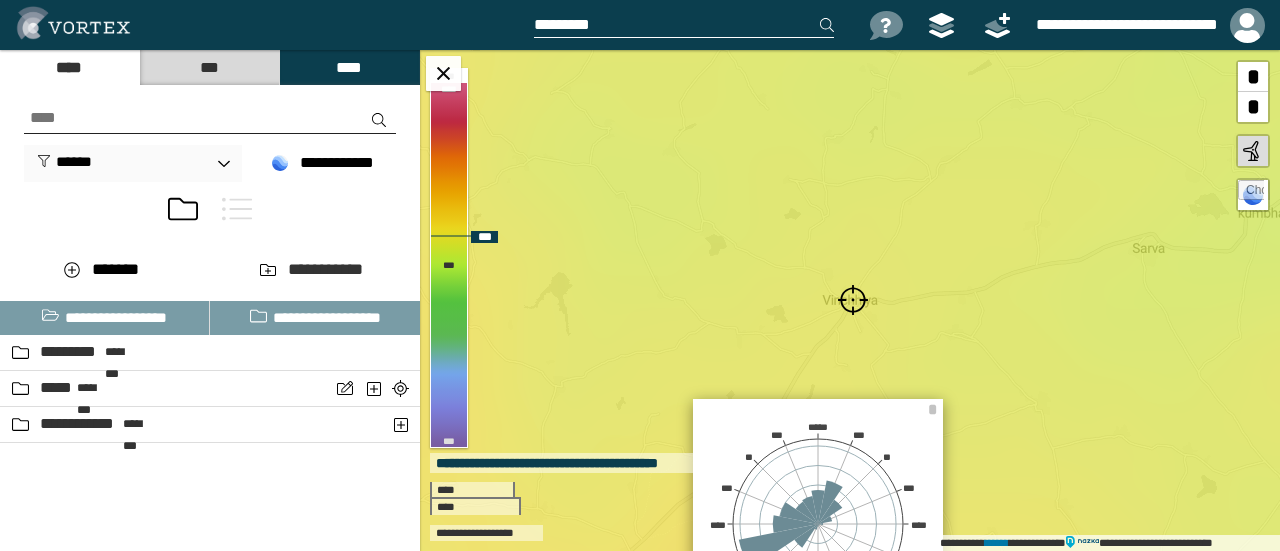 click at bounding box center (853, 300) 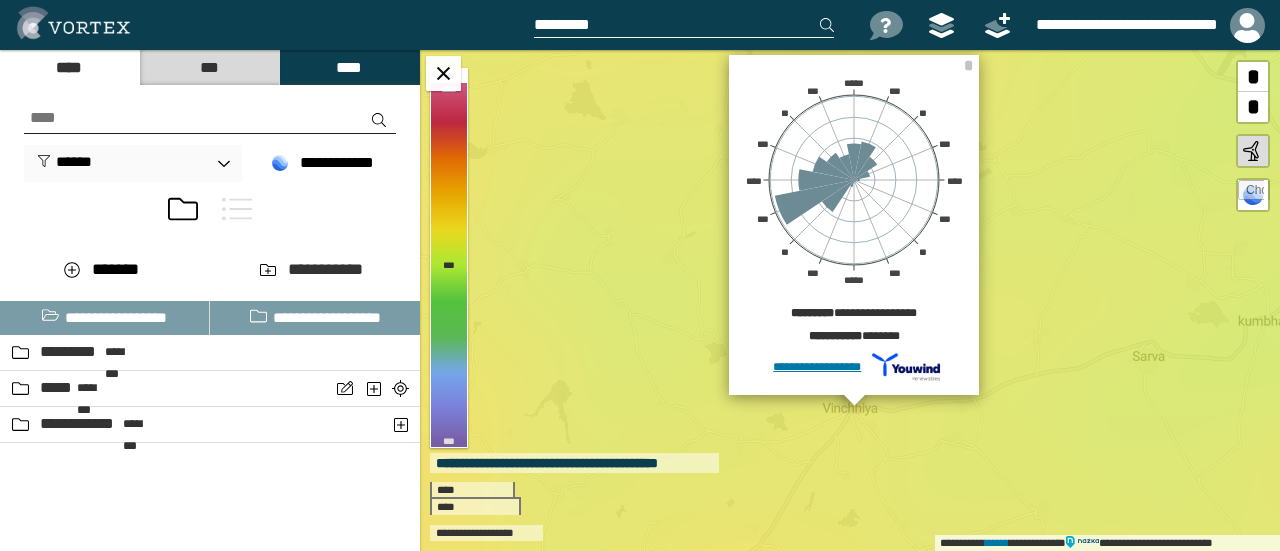 click at bounding box center (684, 25) 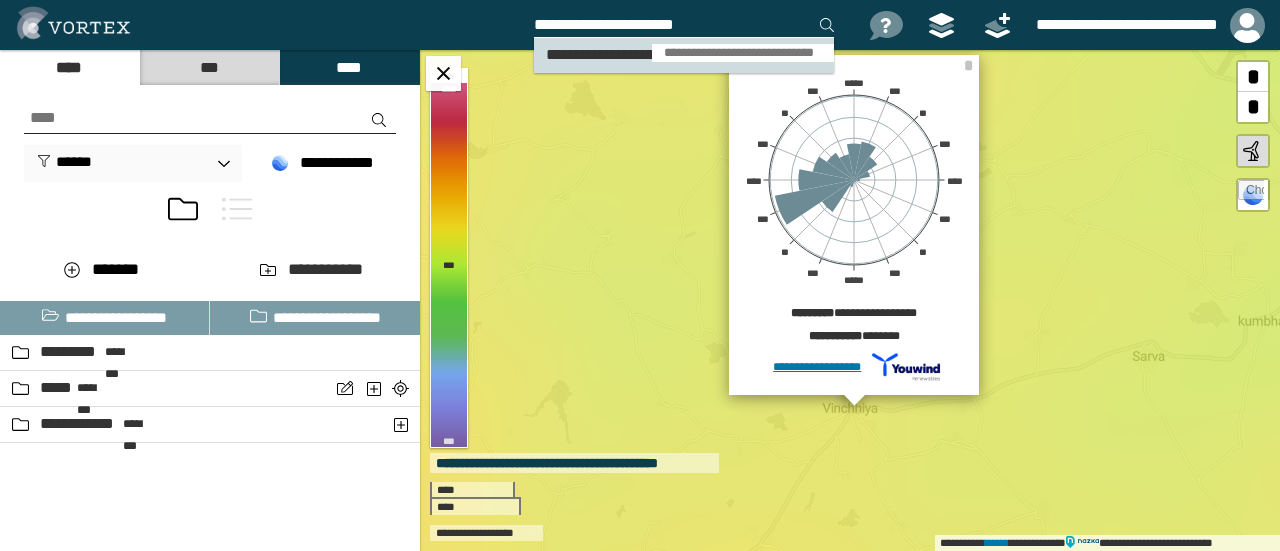 type on "**********" 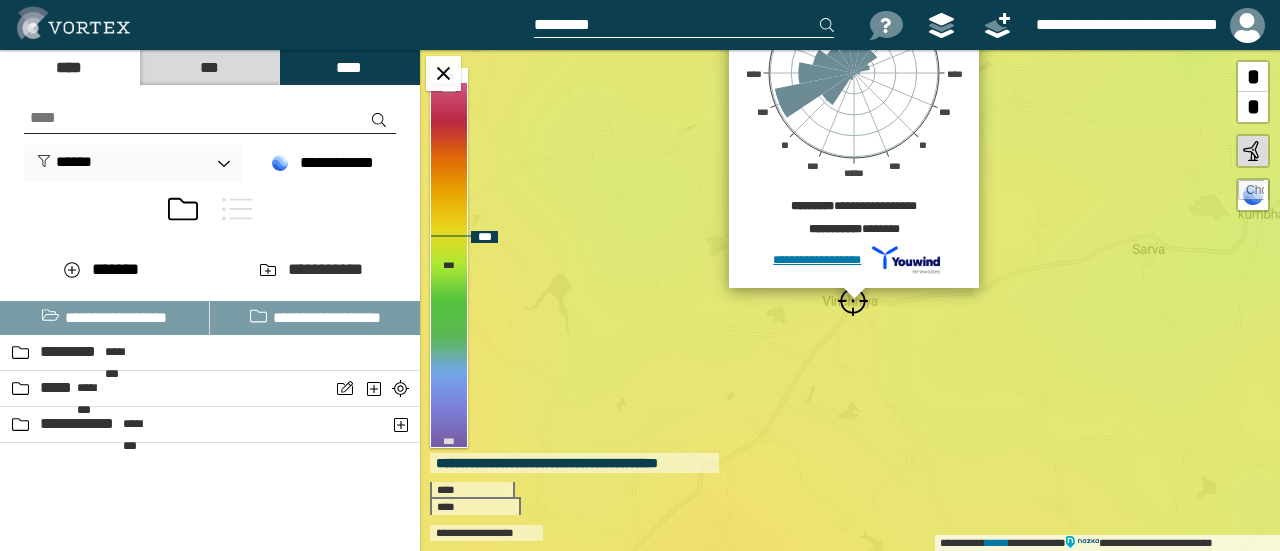 click at bounding box center [853, 301] 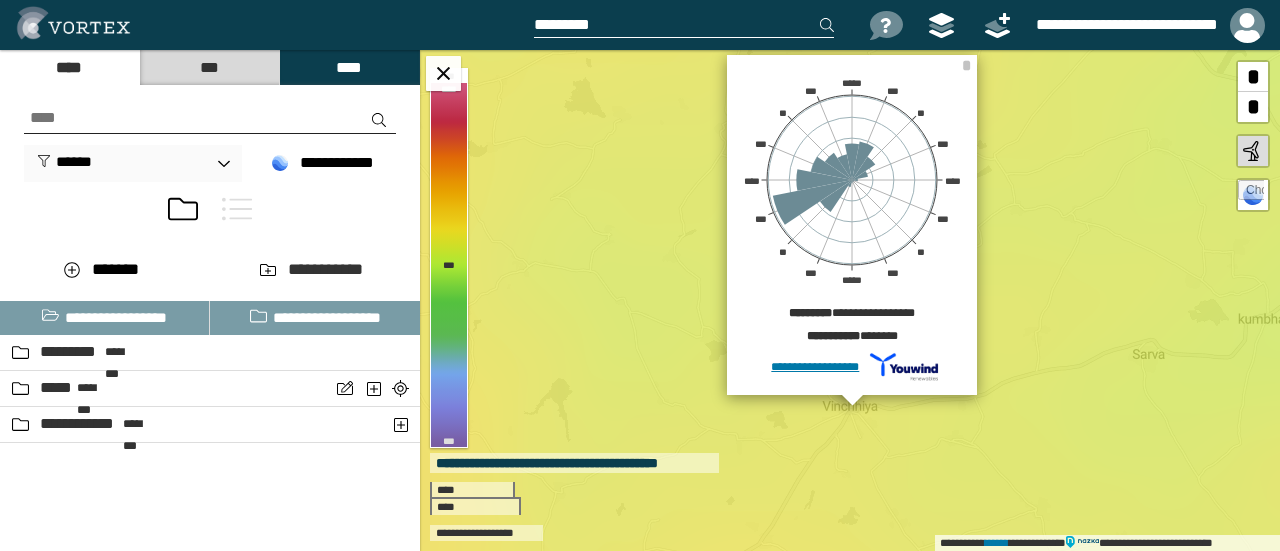 click at bounding box center (684, 25) 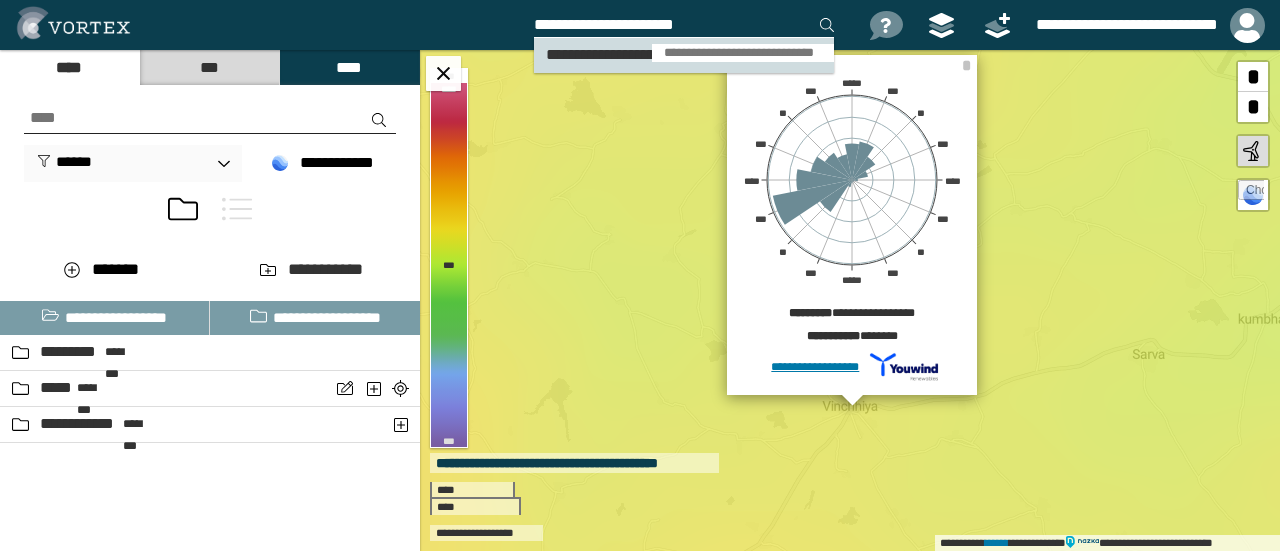 type on "**********" 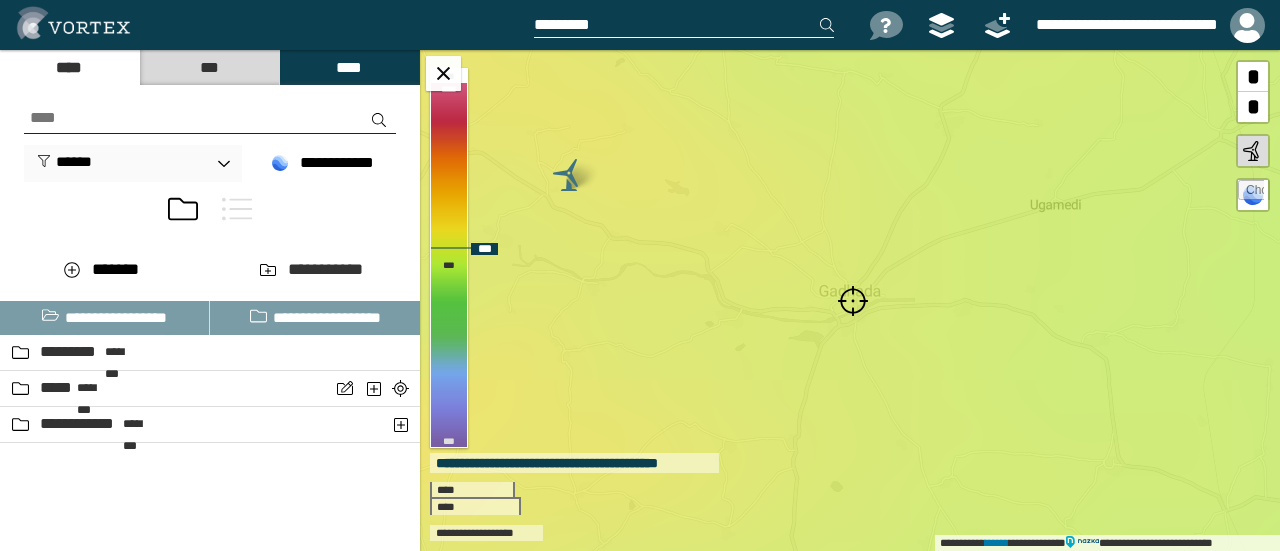 click at bounding box center (853, 301) 